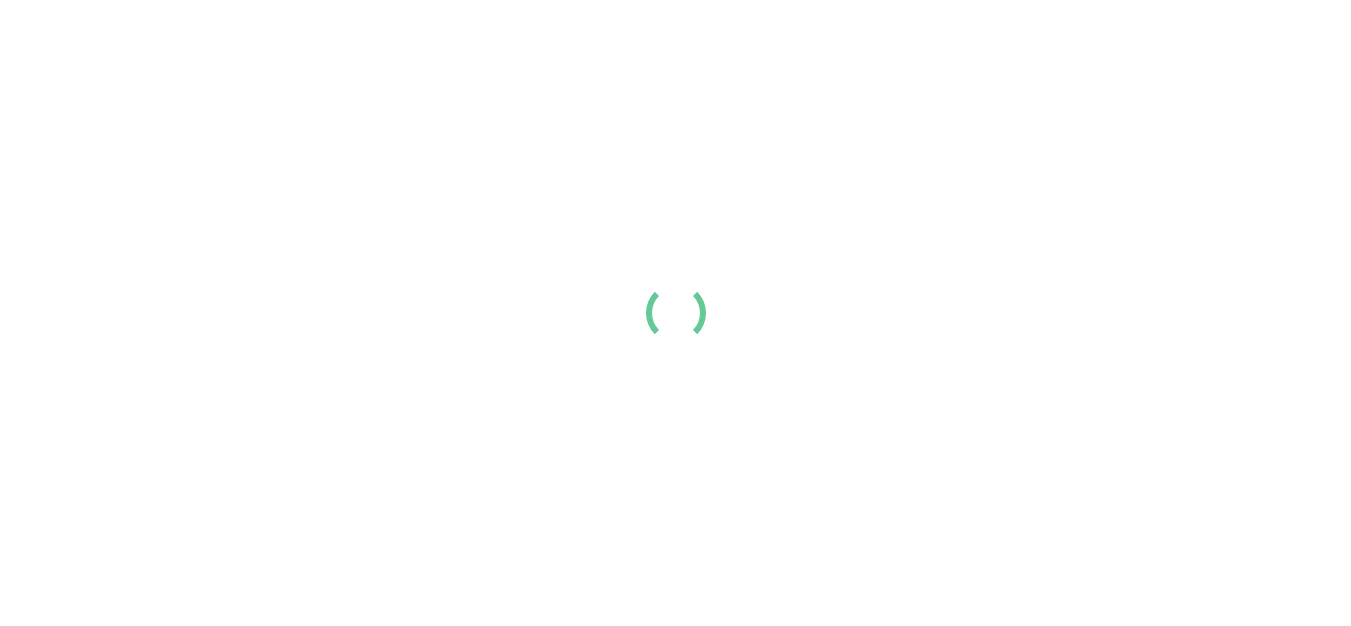 scroll, scrollTop: 0, scrollLeft: 0, axis: both 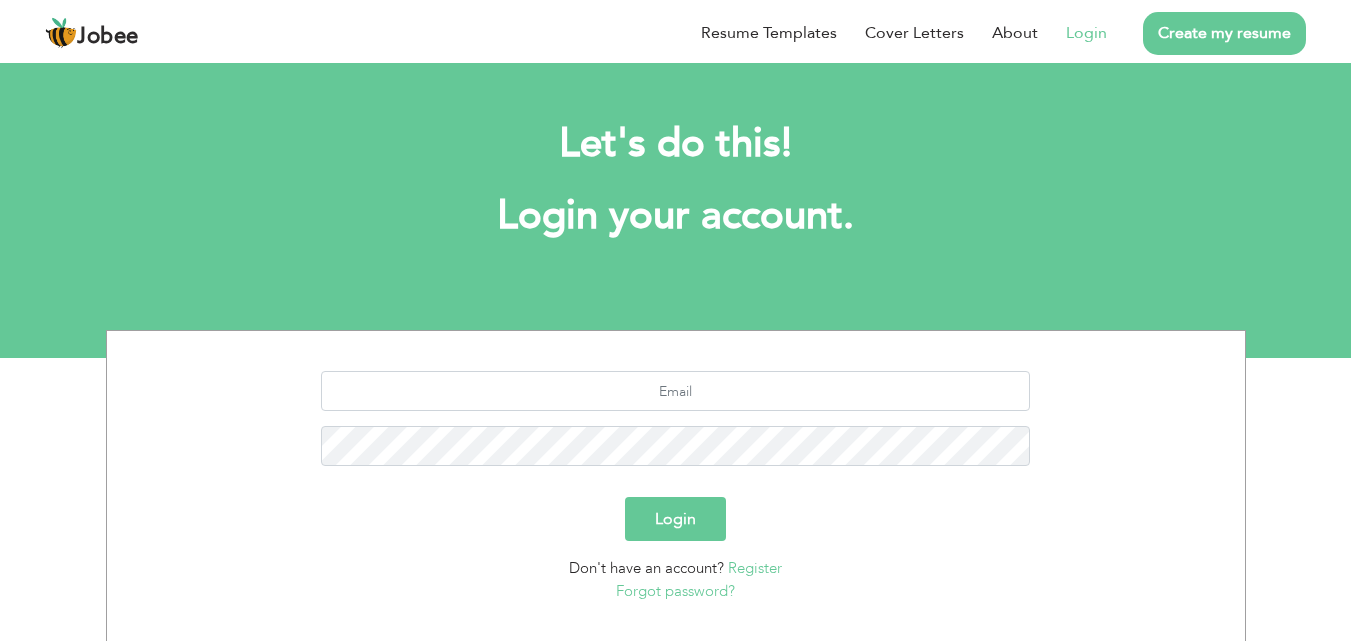 click on "Login" at bounding box center (675, 519) 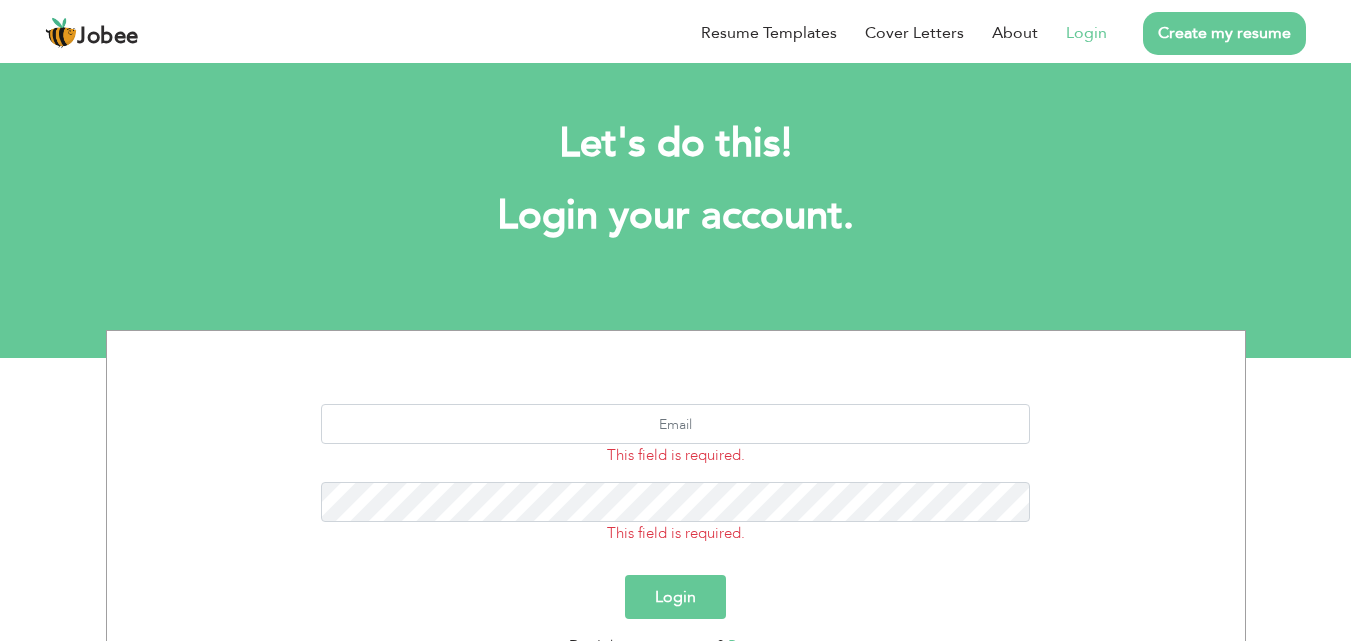 scroll, scrollTop: 0, scrollLeft: 0, axis: both 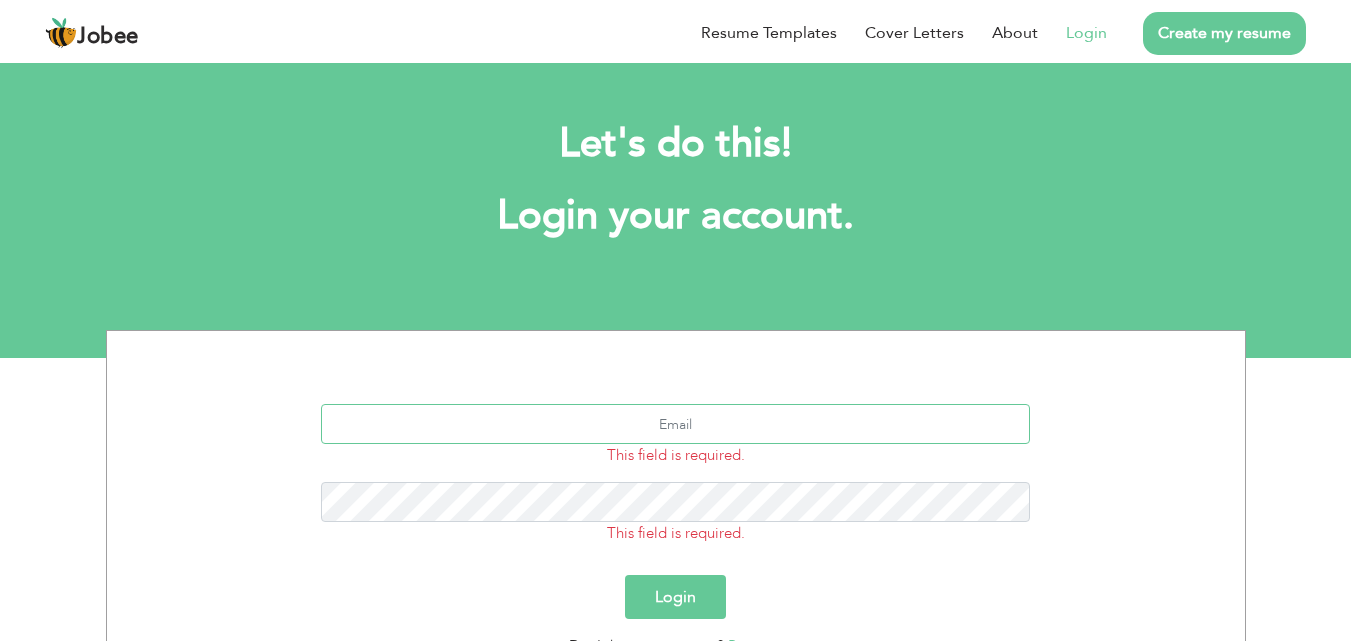 click at bounding box center [675, 424] 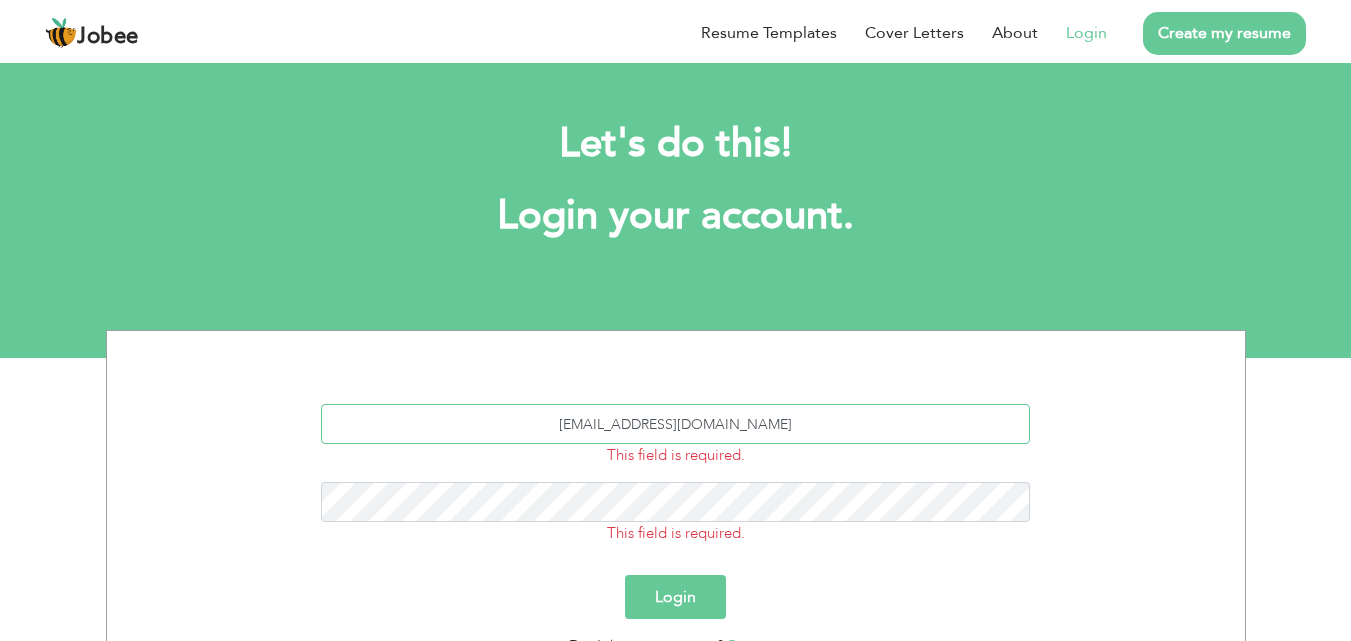 type on "m.asifmehsood@gmail.com" 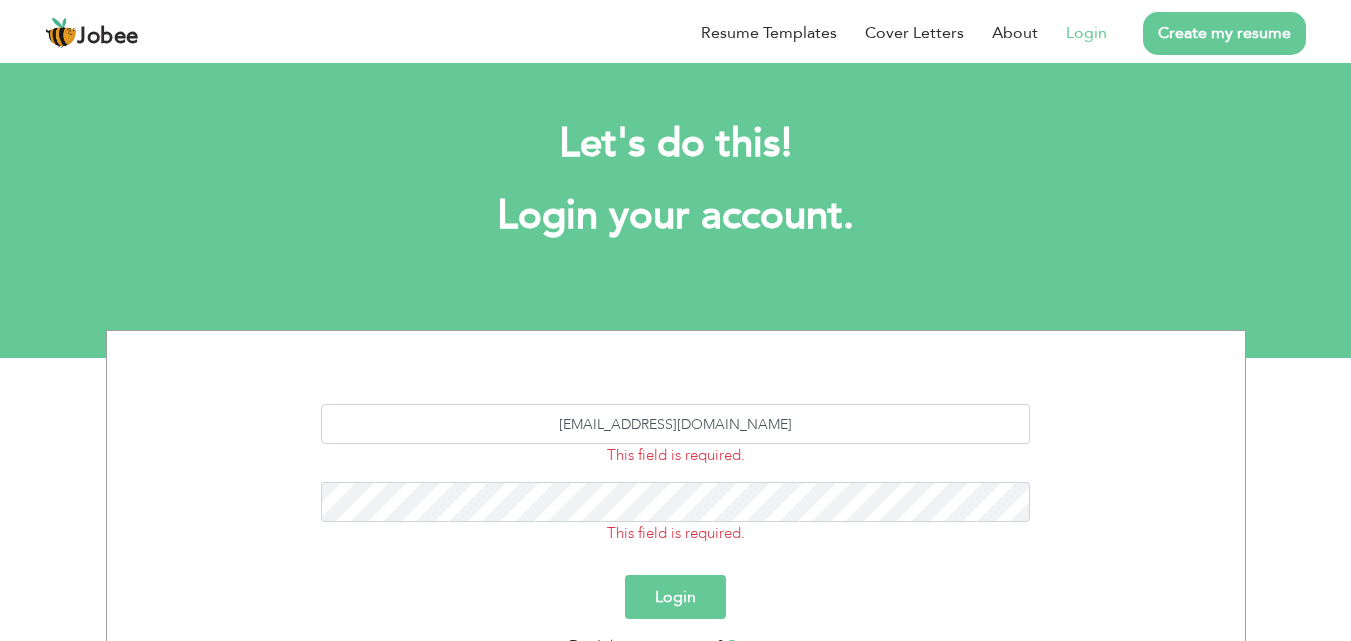 click on "Login" at bounding box center [675, 597] 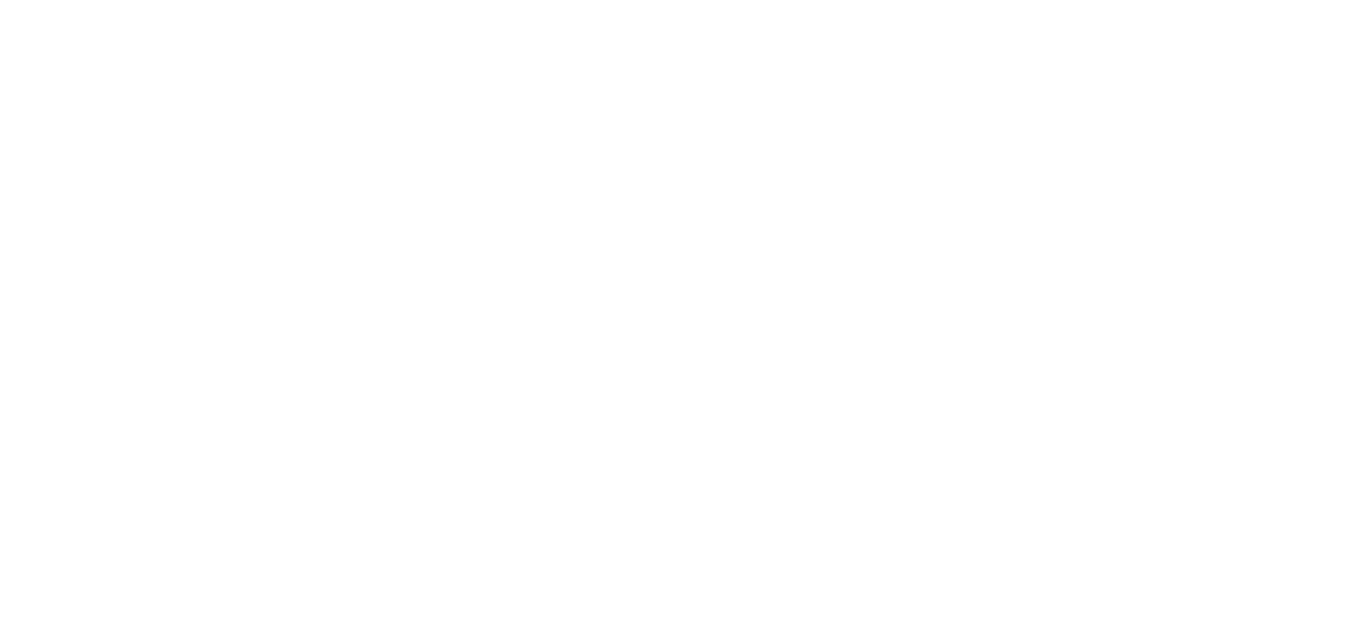 scroll, scrollTop: 0, scrollLeft: 0, axis: both 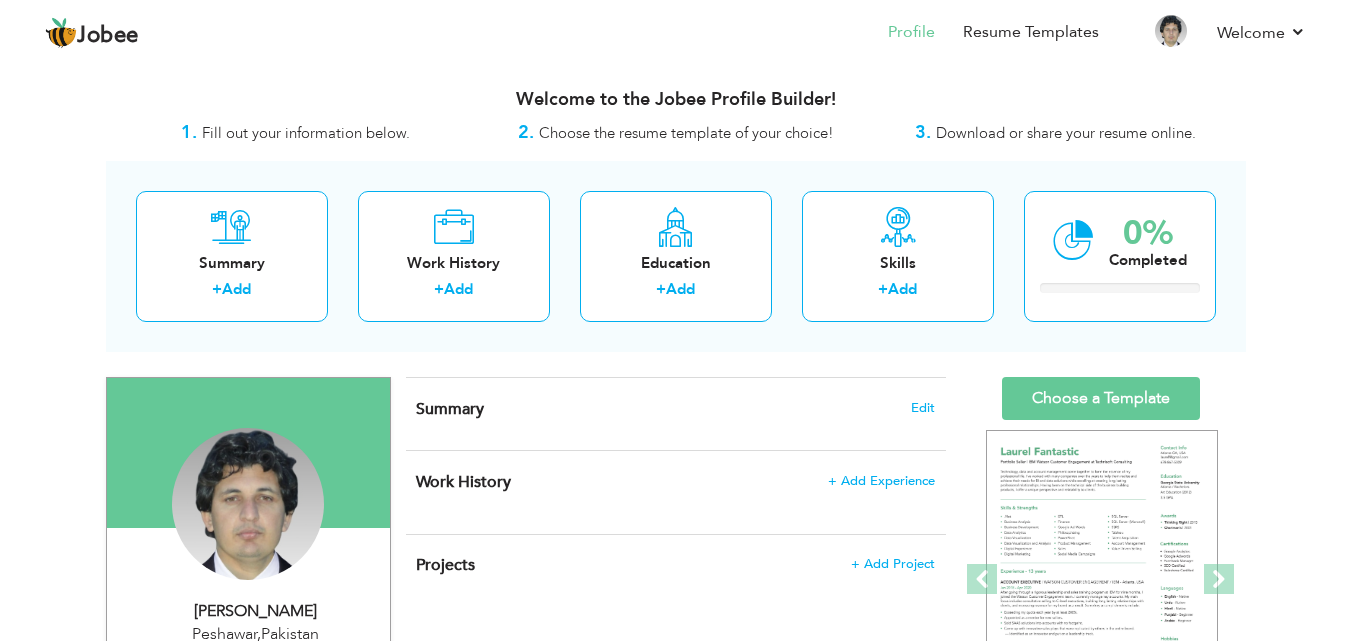 click on "Summary" at bounding box center [450, 409] 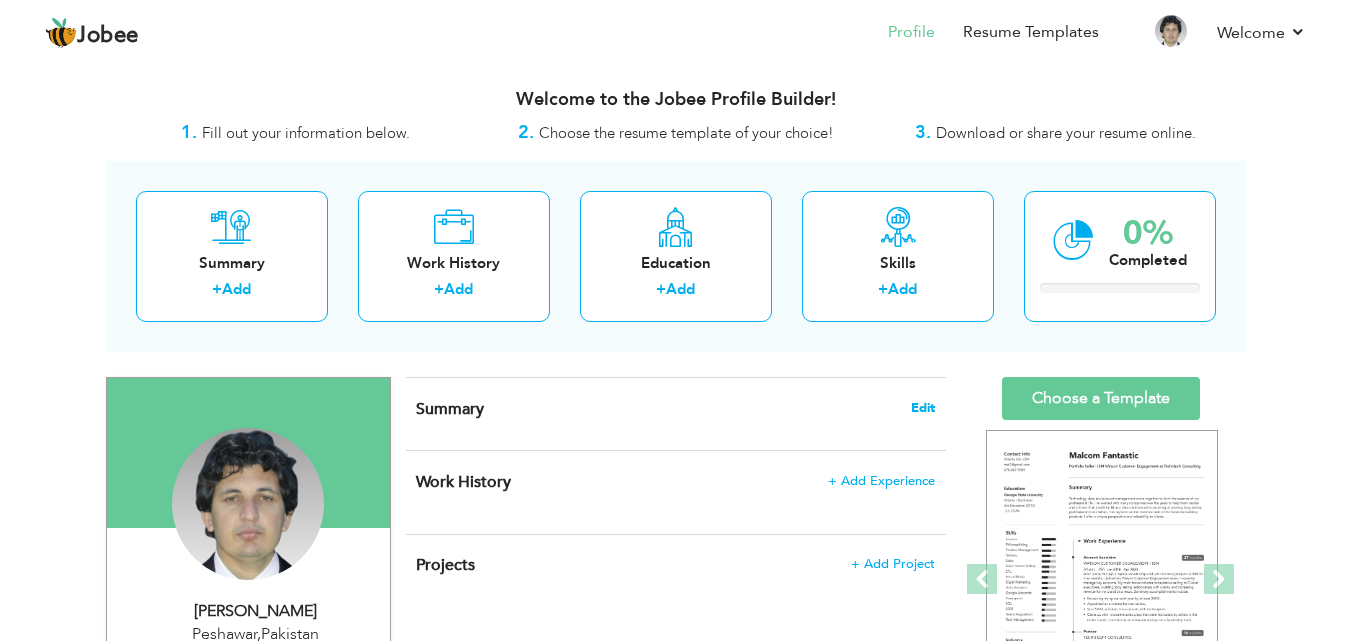 click on "Edit" at bounding box center [923, 408] 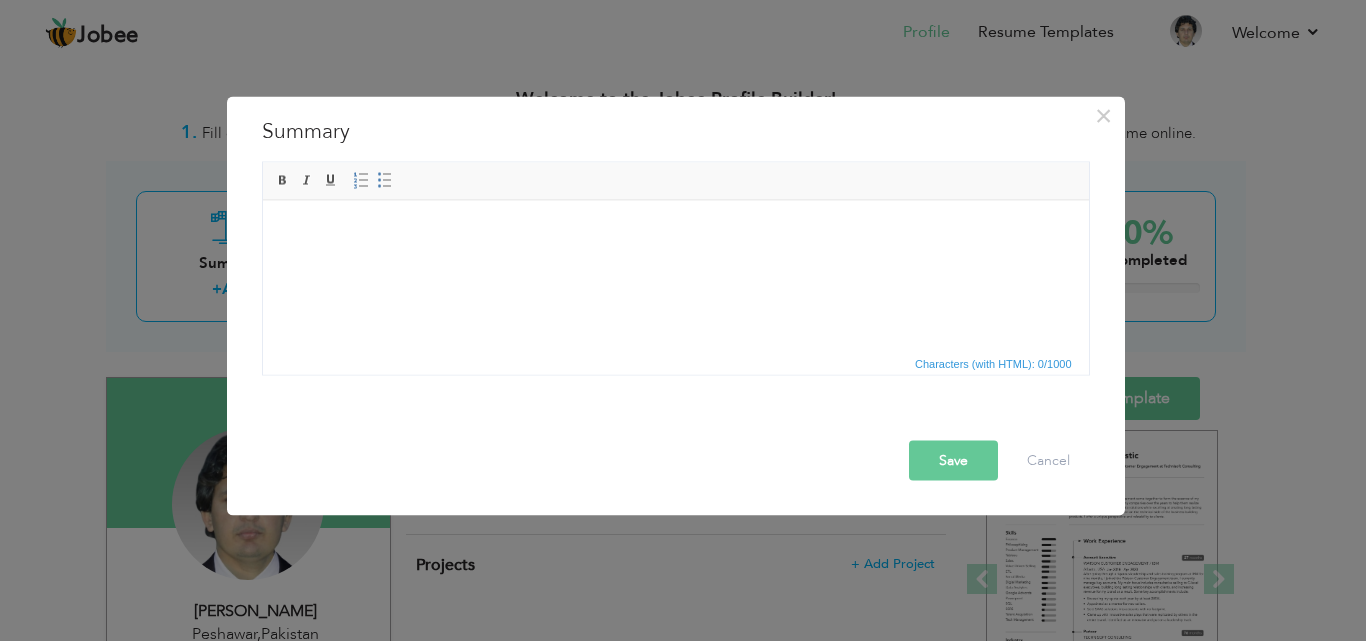 type 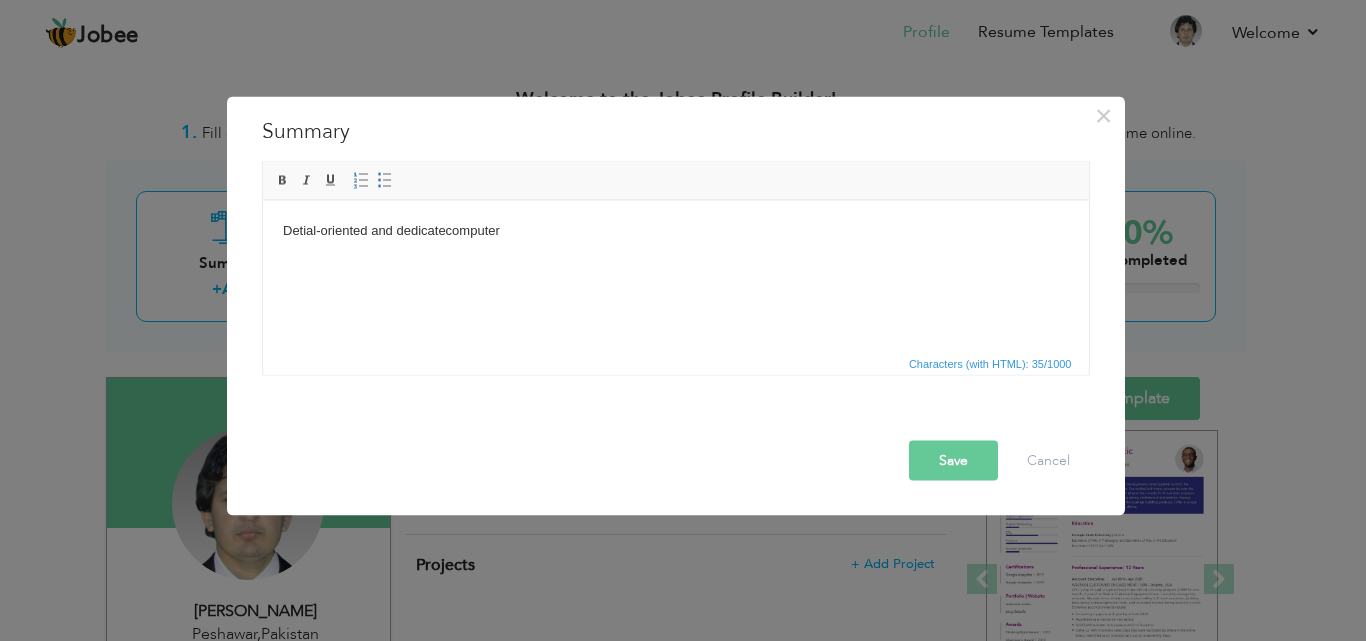 type 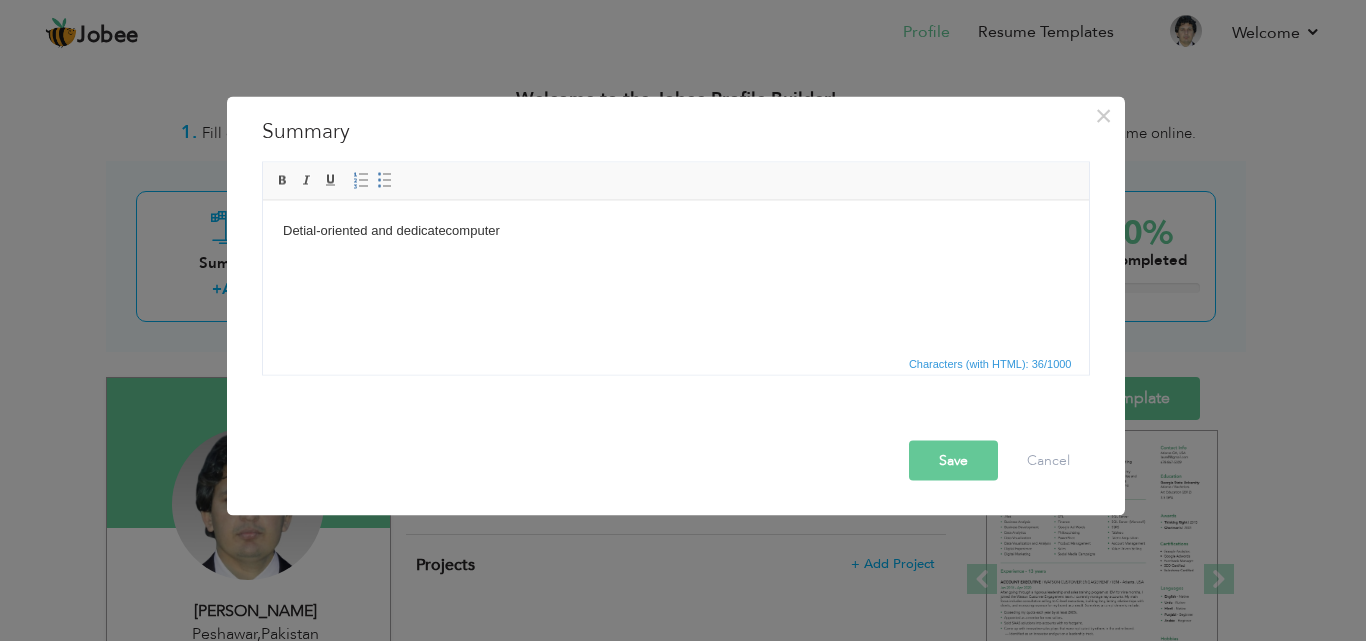 click on "Detial-oriented and dedicatecomputer" at bounding box center [675, 230] 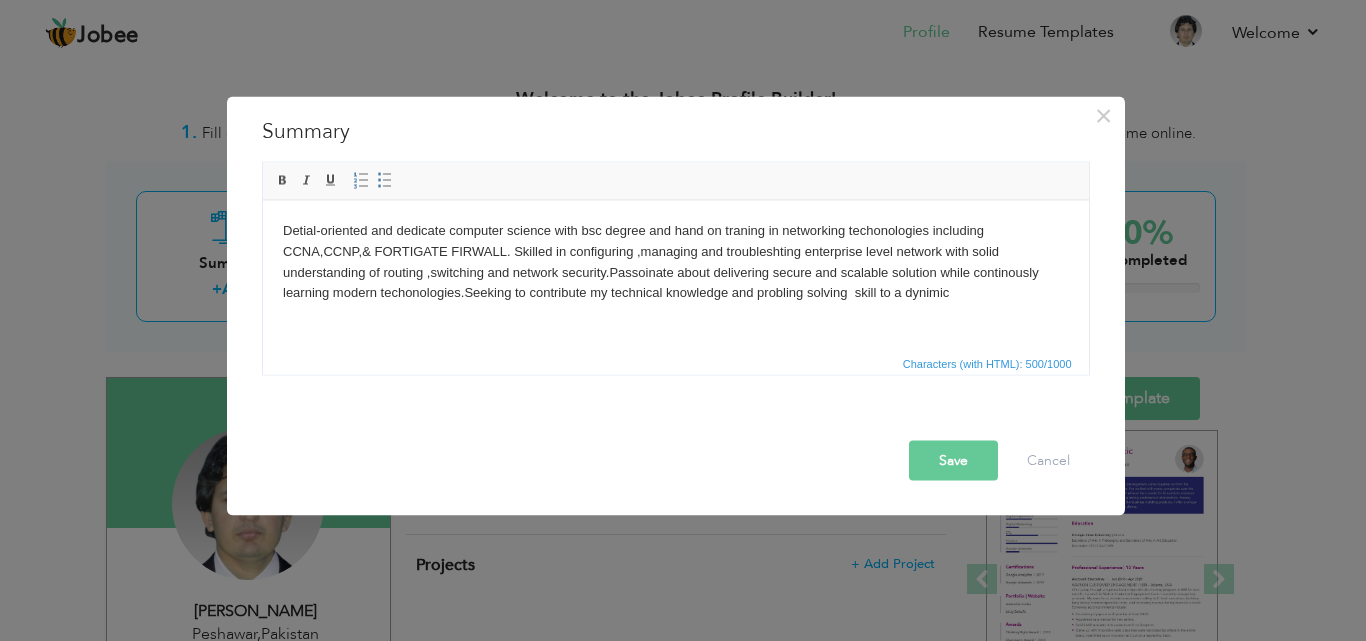 click on "Detial-oriented and dedicate computer science with bsc degree and hand on traning in networking techonologies including CCNA,CCNP,& FORTIGATE FIRWALL. Skilled in configuring ,managing and troubleshting enterprise level network with solid understanding of routing ,switching and network security.Passoinate about delivering secure and scalable solution while continously learning modern techonologies.Seeking to contribute my technical knowledge and probling solving  skill to a dynimic" at bounding box center [675, 261] 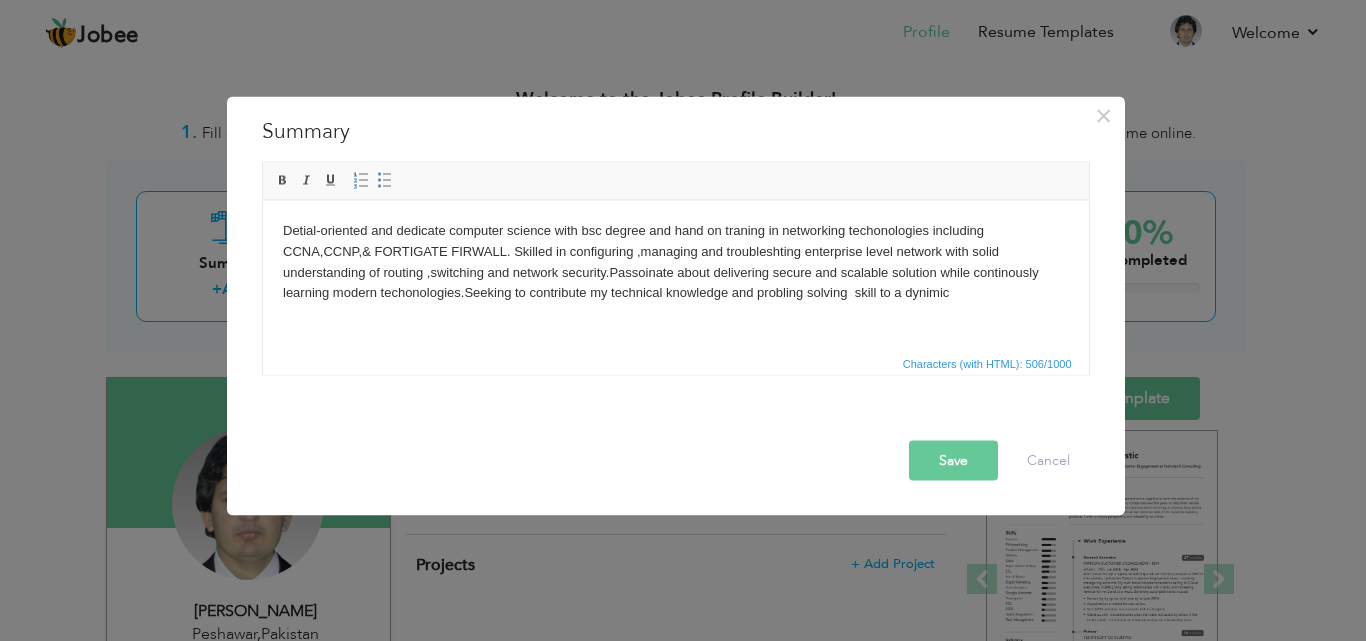 click on "Detial-oriented and dedicate computer science with bsc degree and hand on traning in networking techonologies including CCNA,CCNP,& FORTIGATE FIRWALL. Skilled in configuring ,managing and troubleshting enterprise level network with solid understanding of routing ,switching and network security.Passoinate about delivering secure and scalable solution while continously learning modern techonologies.Seeking to contribute my technical knowledge and probling solving  skill to a dynimic" at bounding box center (675, 261) 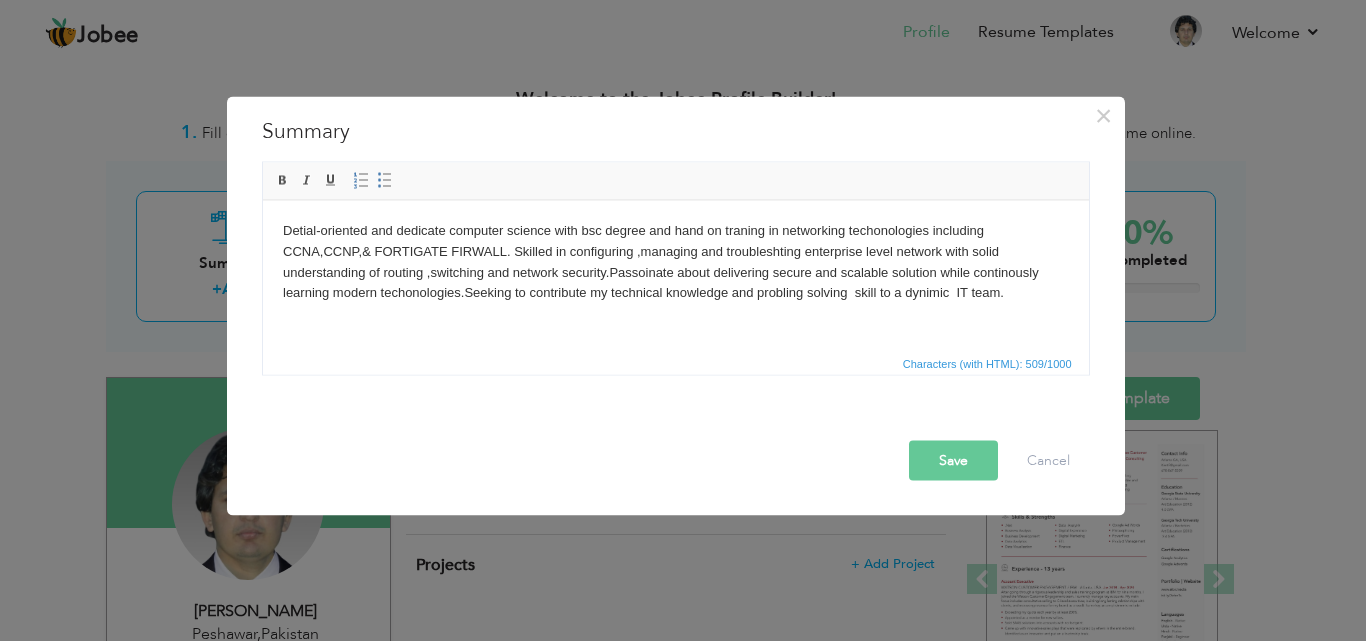 click on "Save" at bounding box center (953, 460) 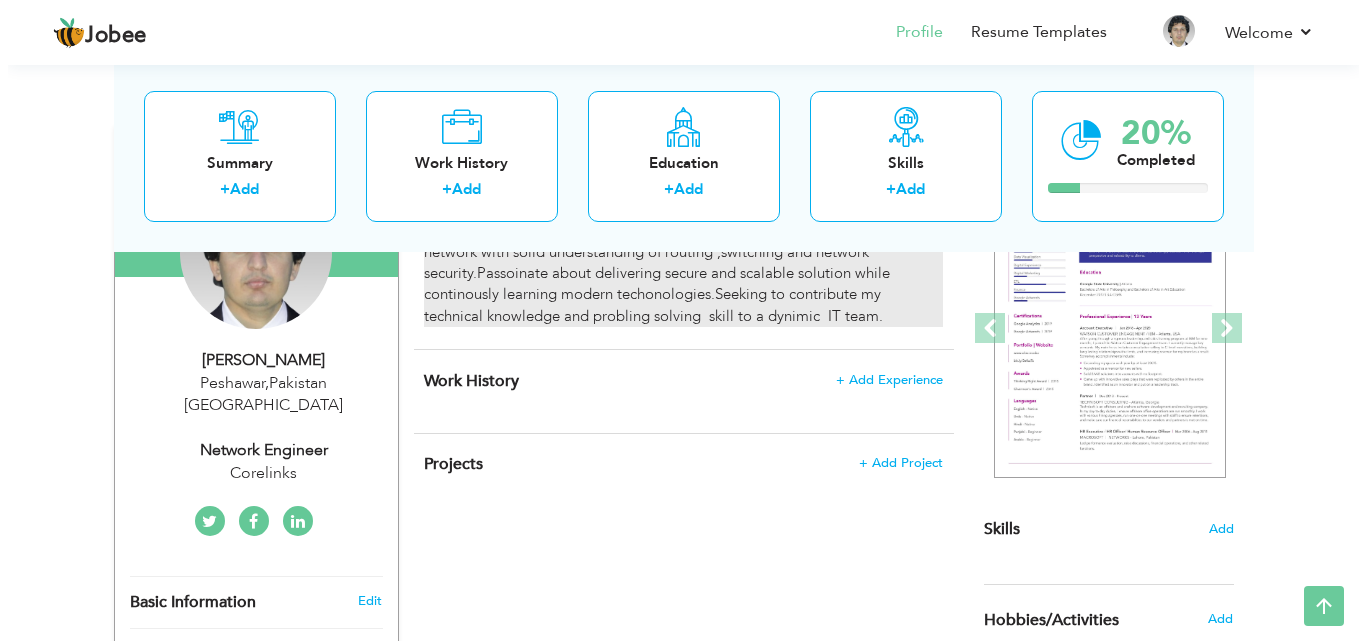scroll, scrollTop: 253, scrollLeft: 0, axis: vertical 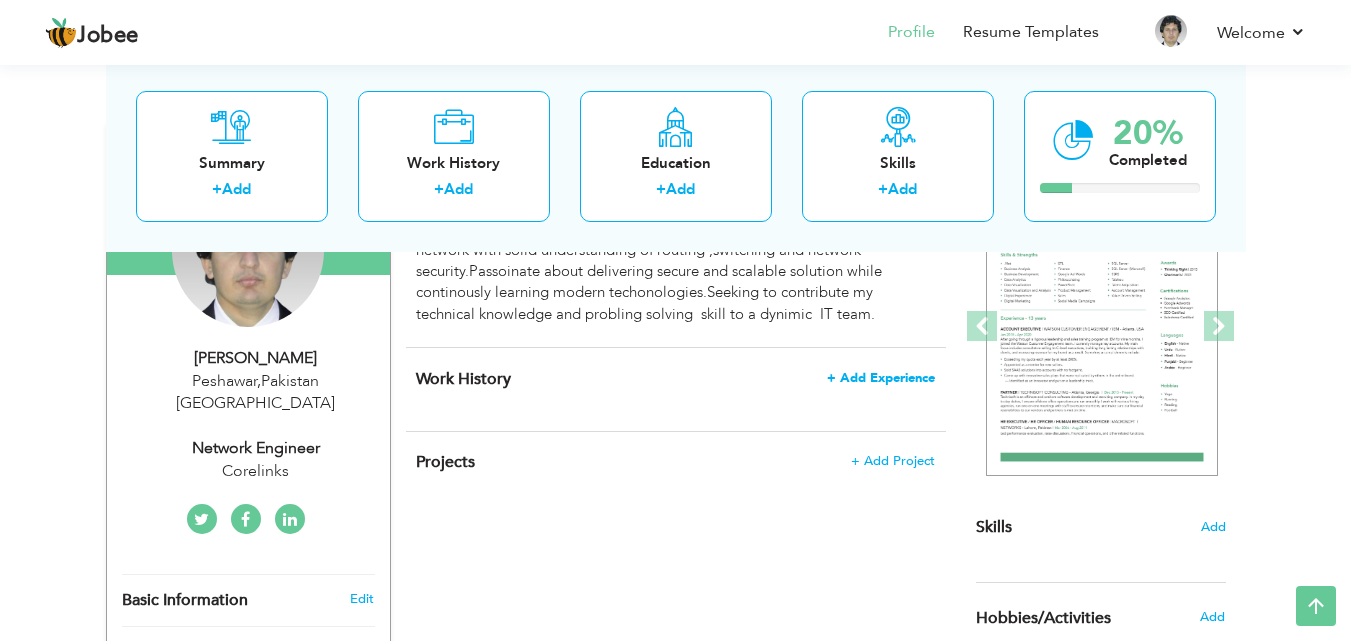 click on "+ Add Experience" at bounding box center [881, 378] 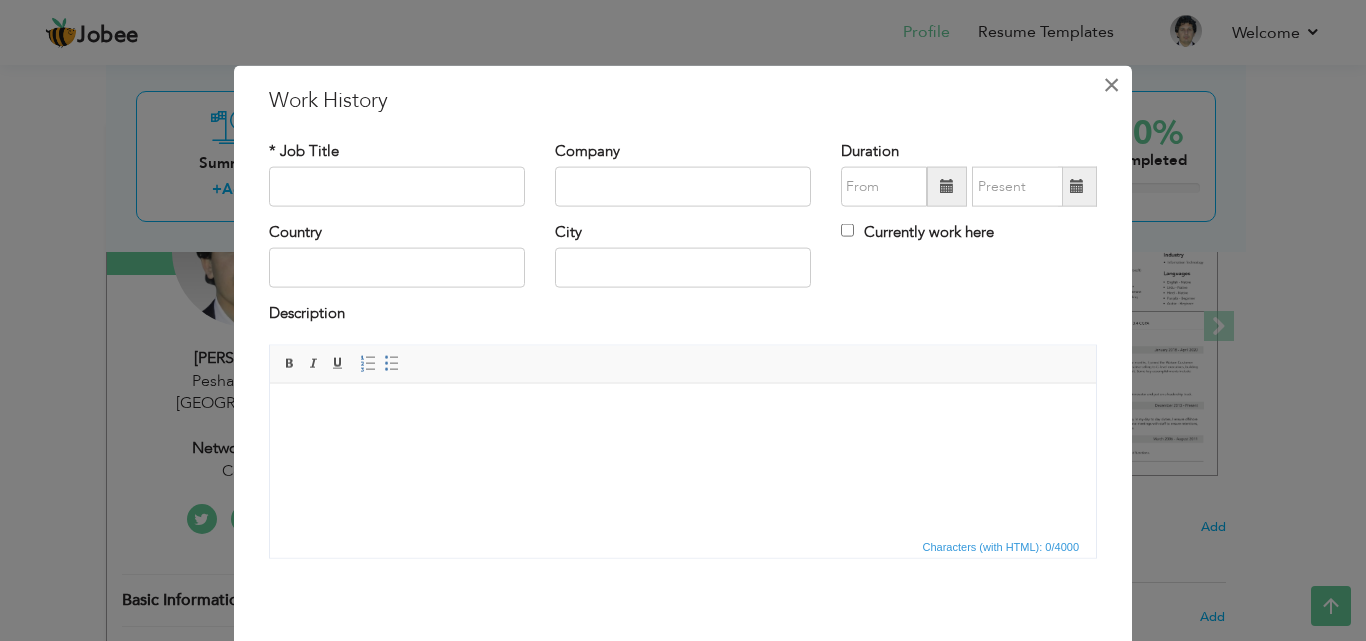 click on "×" at bounding box center [1111, 84] 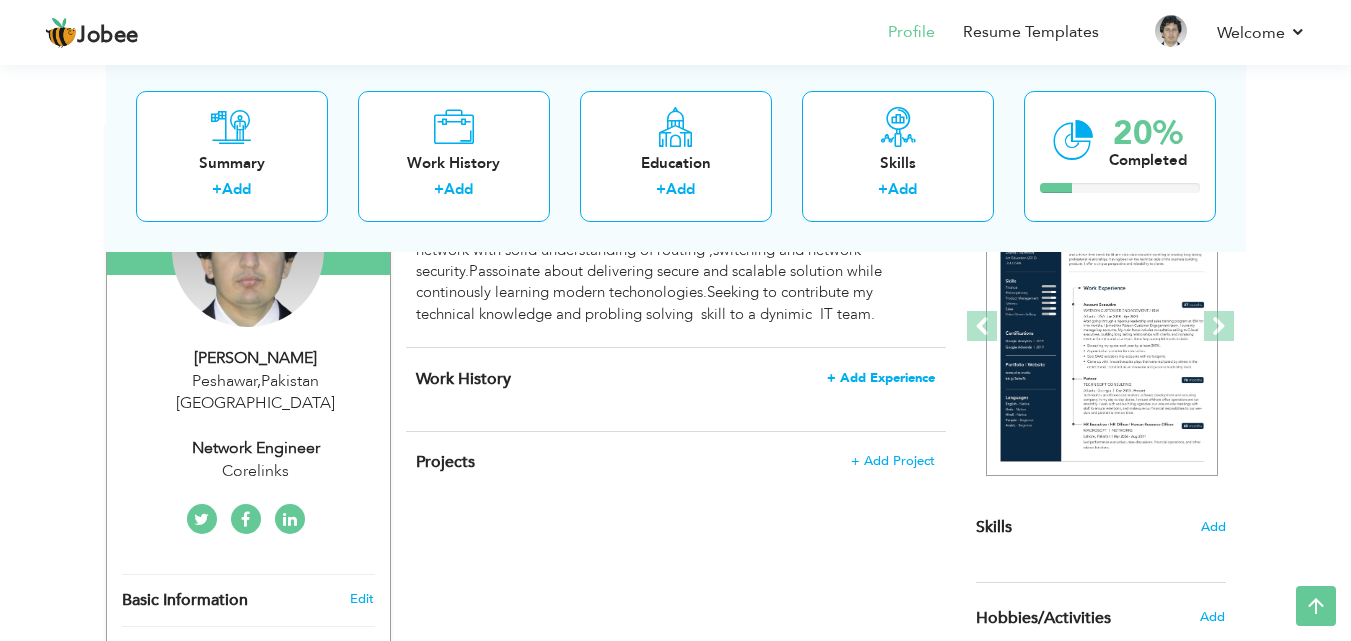 click on "+ Add Experience" at bounding box center [881, 378] 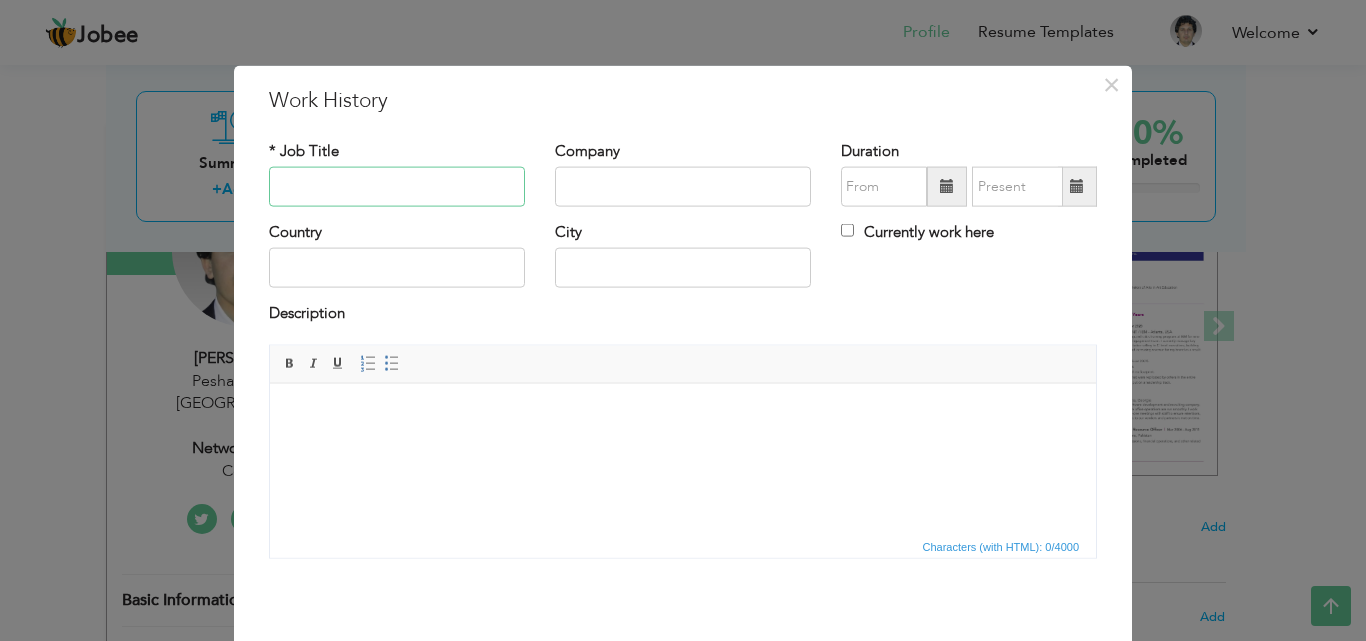 click at bounding box center (397, 187) 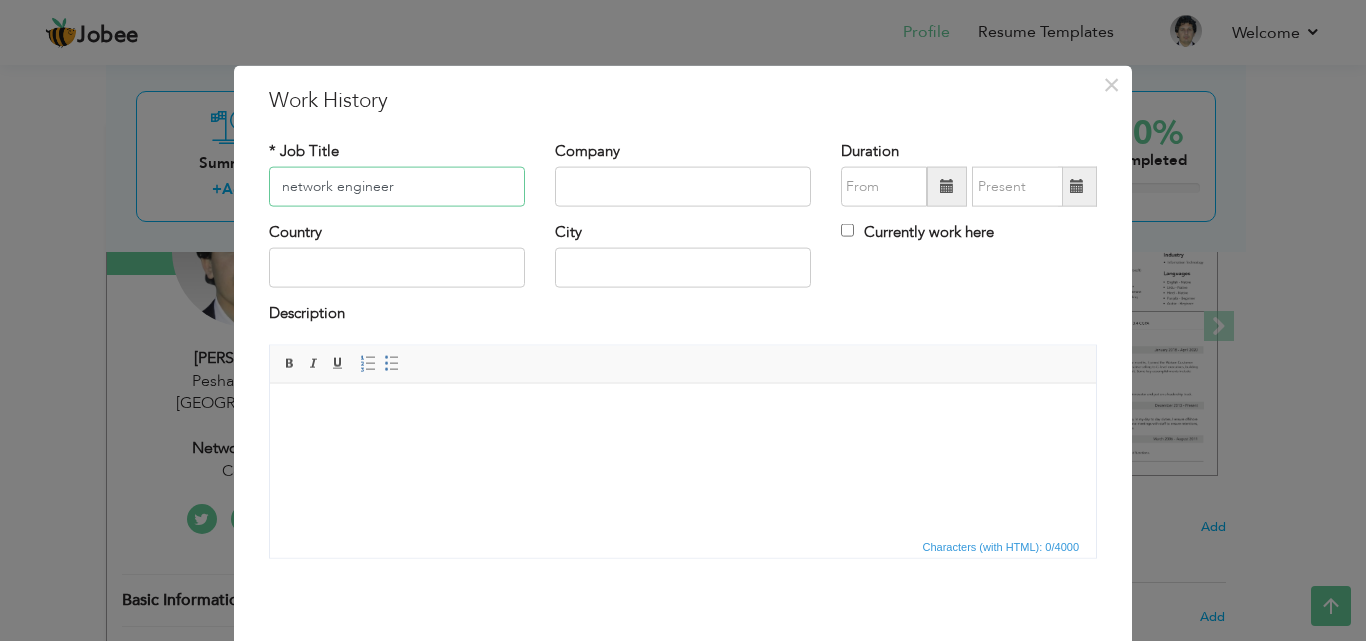 type on "network engineer" 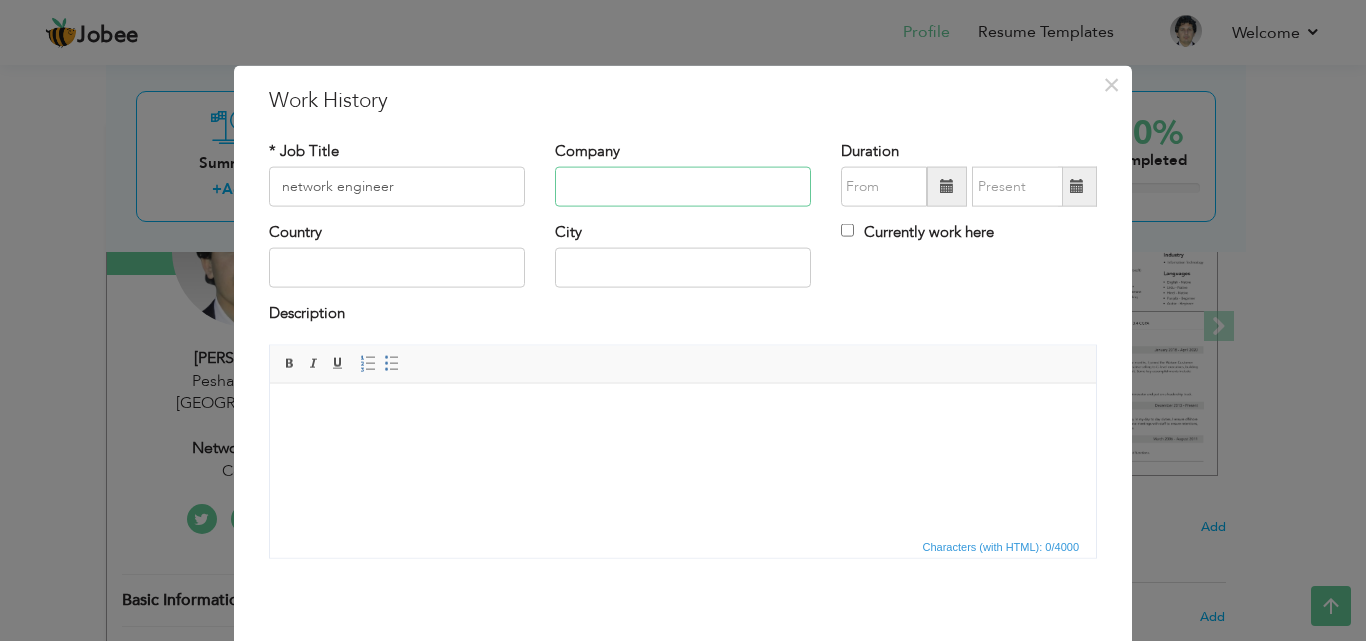 click at bounding box center [683, 187] 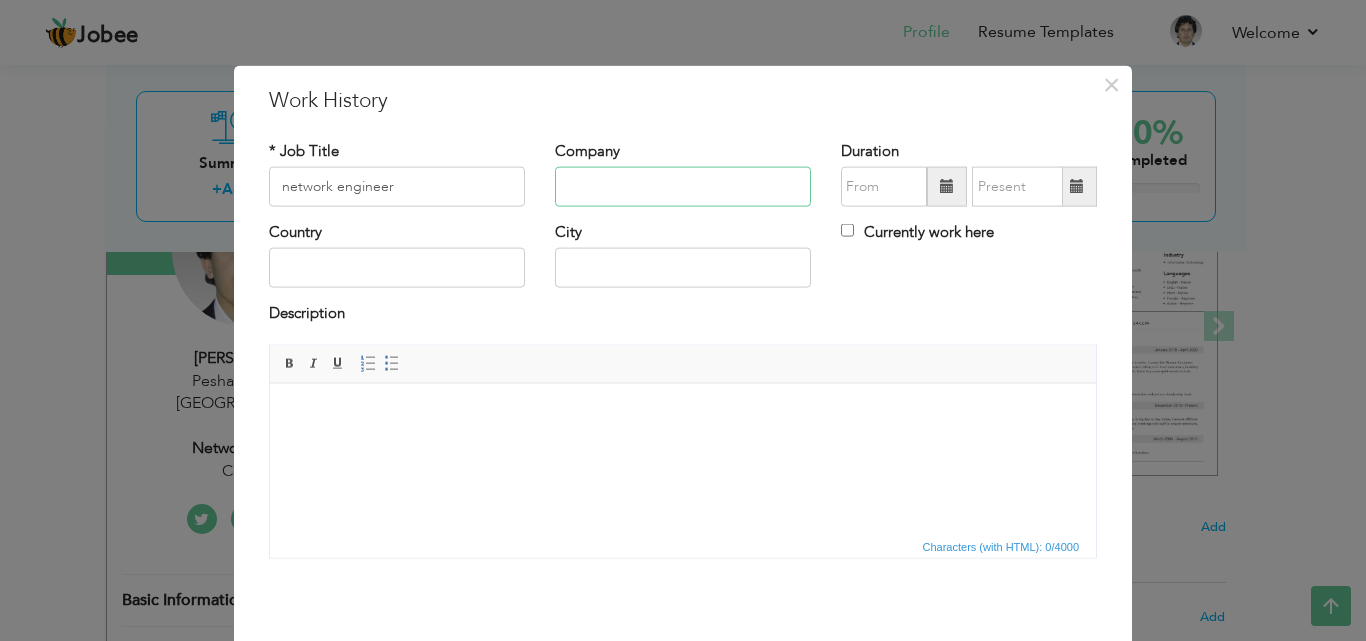 type on "Corelinks" 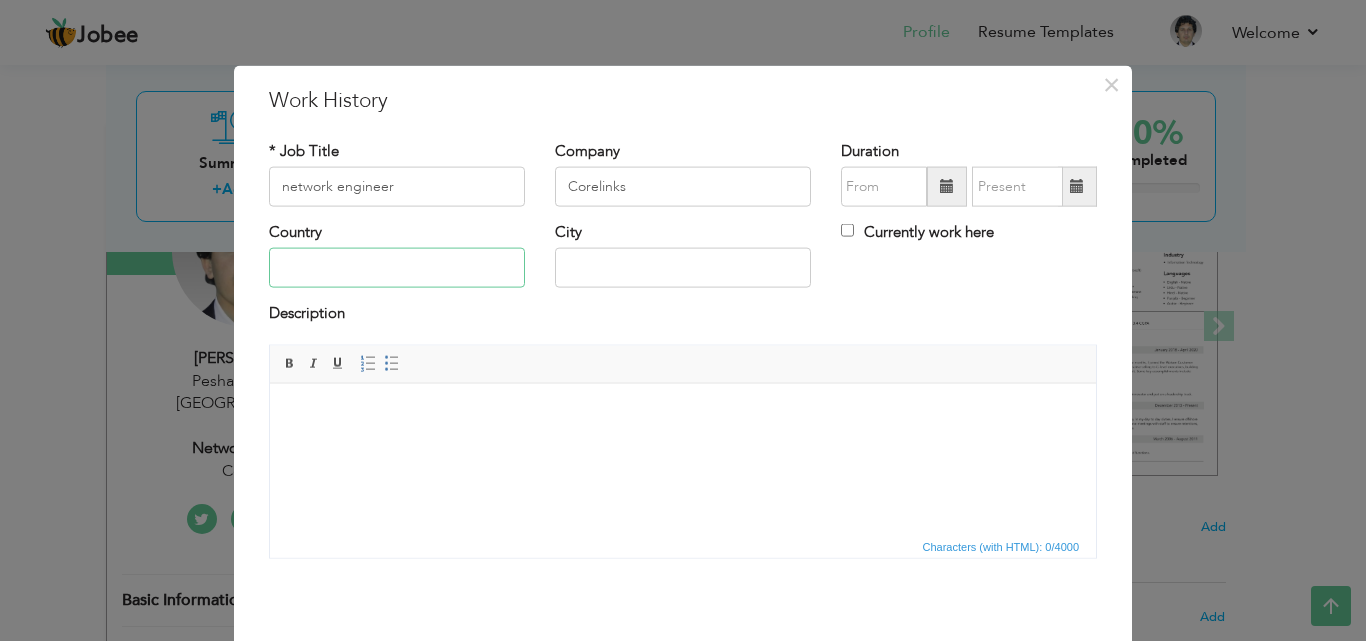 type on "[GEOGRAPHIC_DATA]" 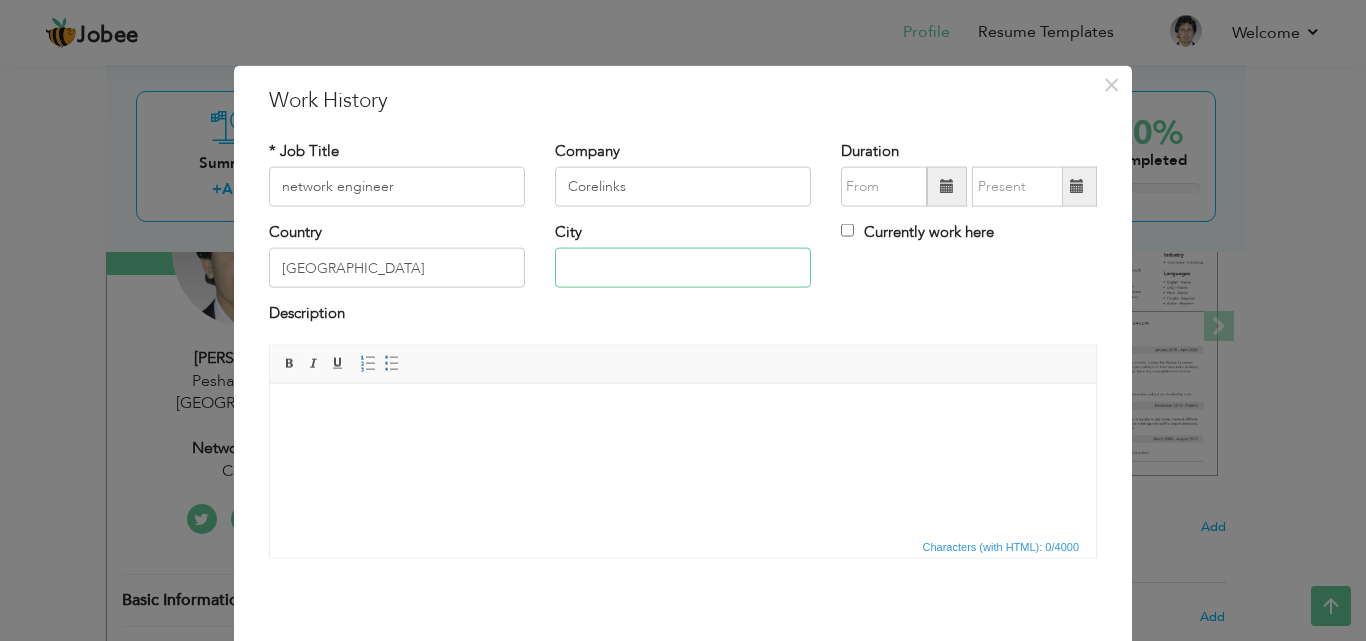 type on "Peshawar" 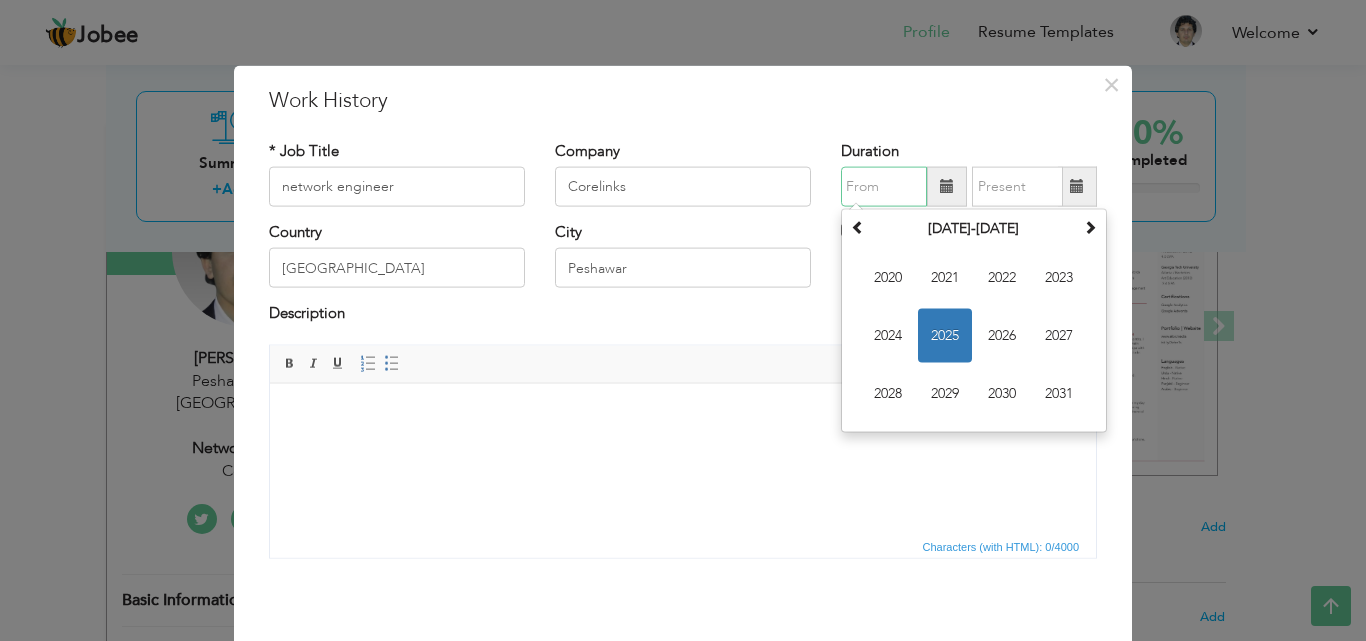 type on "07/2025" 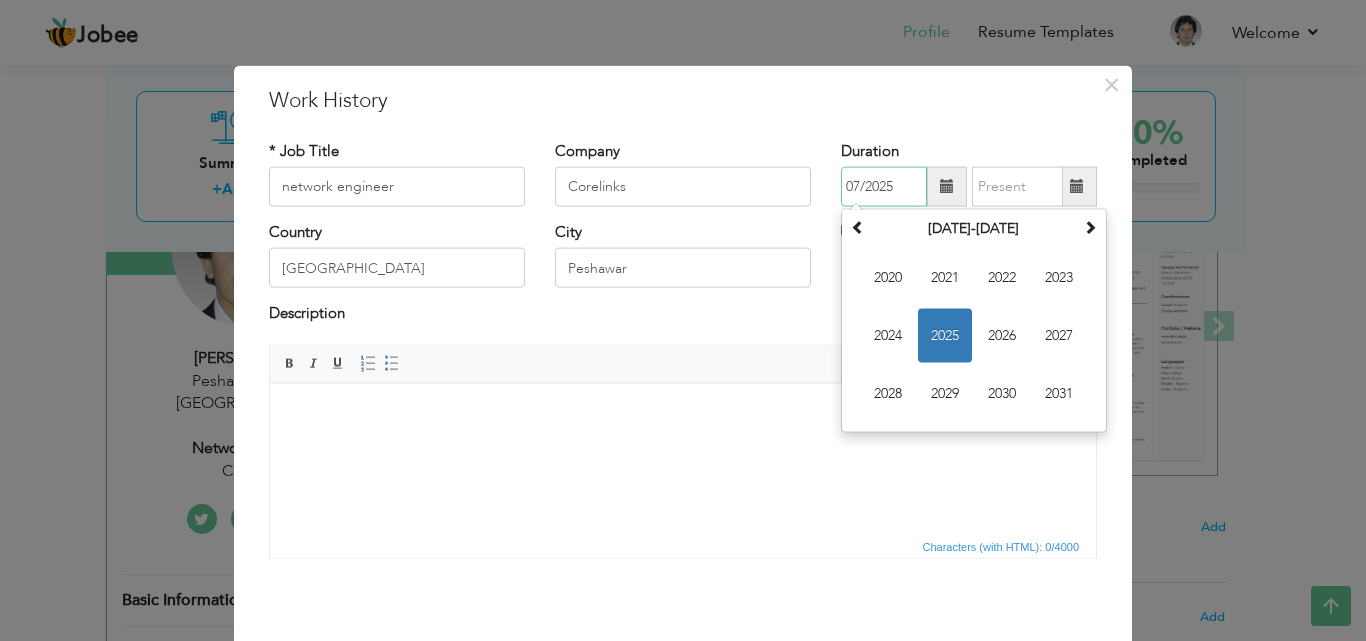 click on "07/2025" at bounding box center [884, 187] 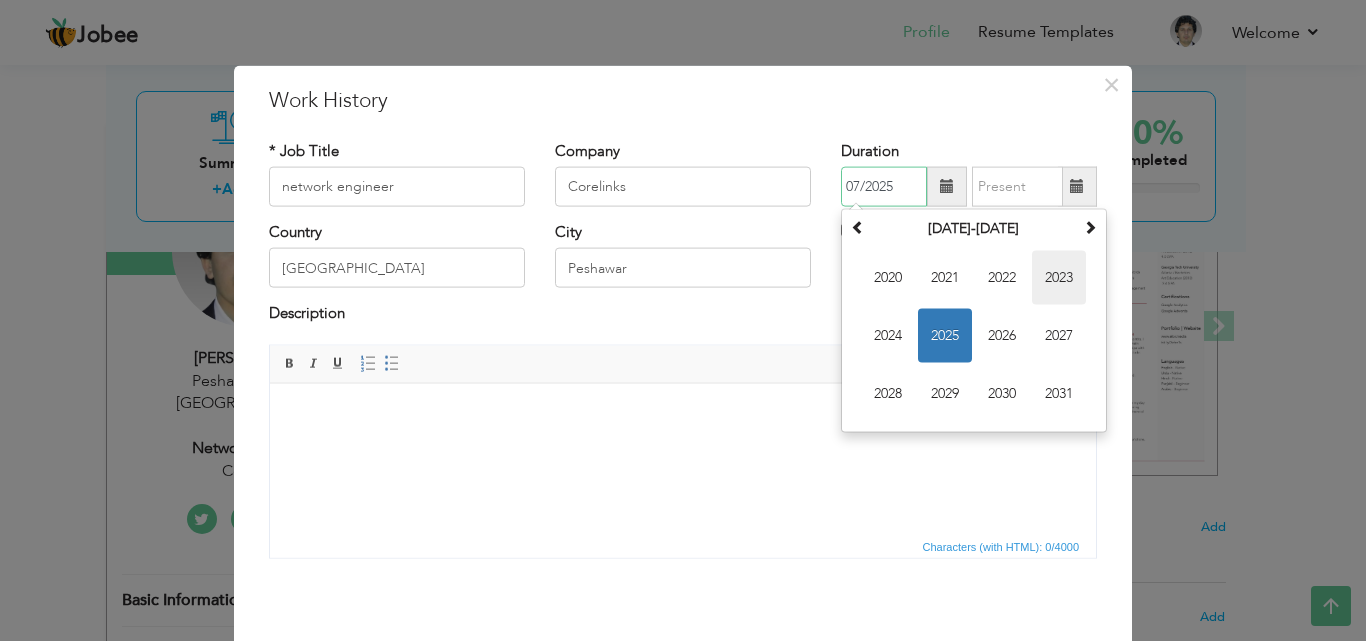 click on "2023" at bounding box center [1059, 278] 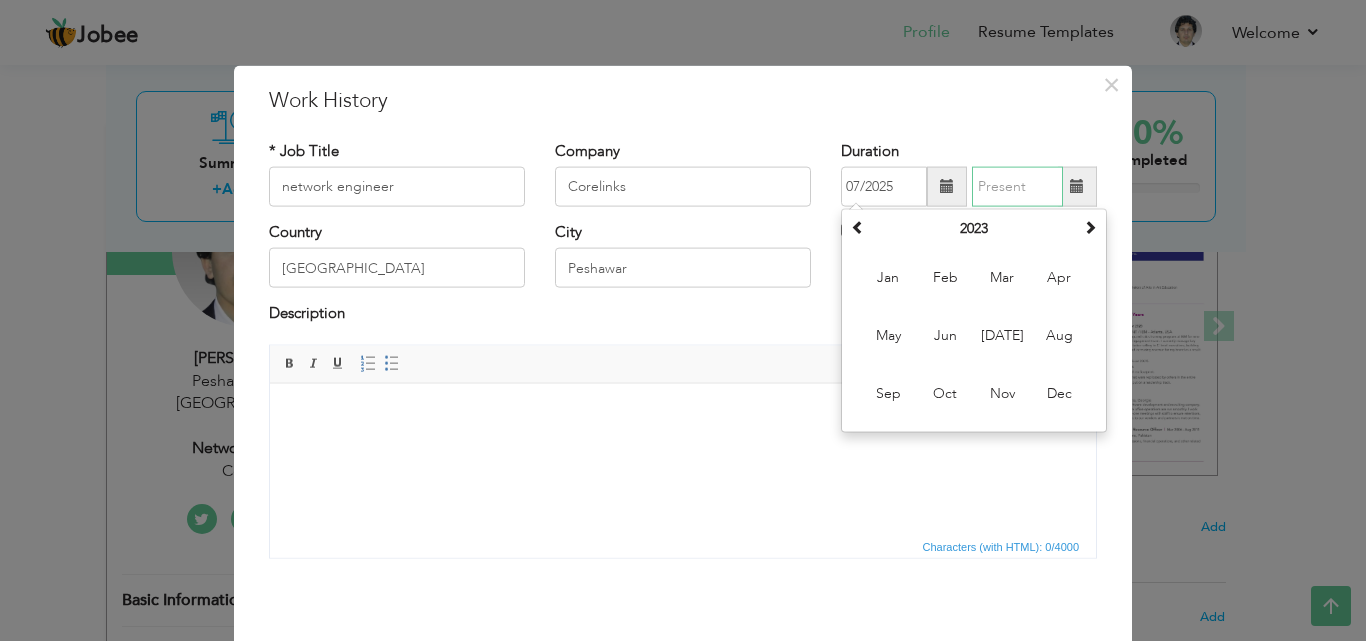 type on "07/2025" 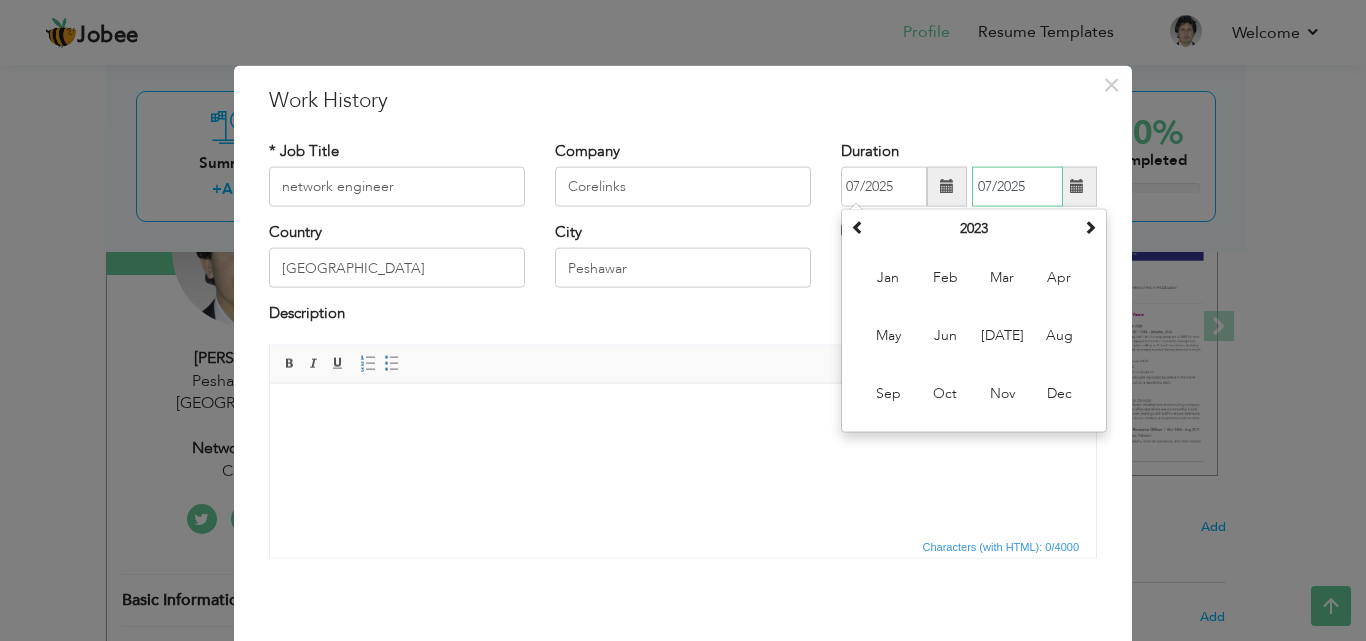 click on "07/2025" at bounding box center [1017, 187] 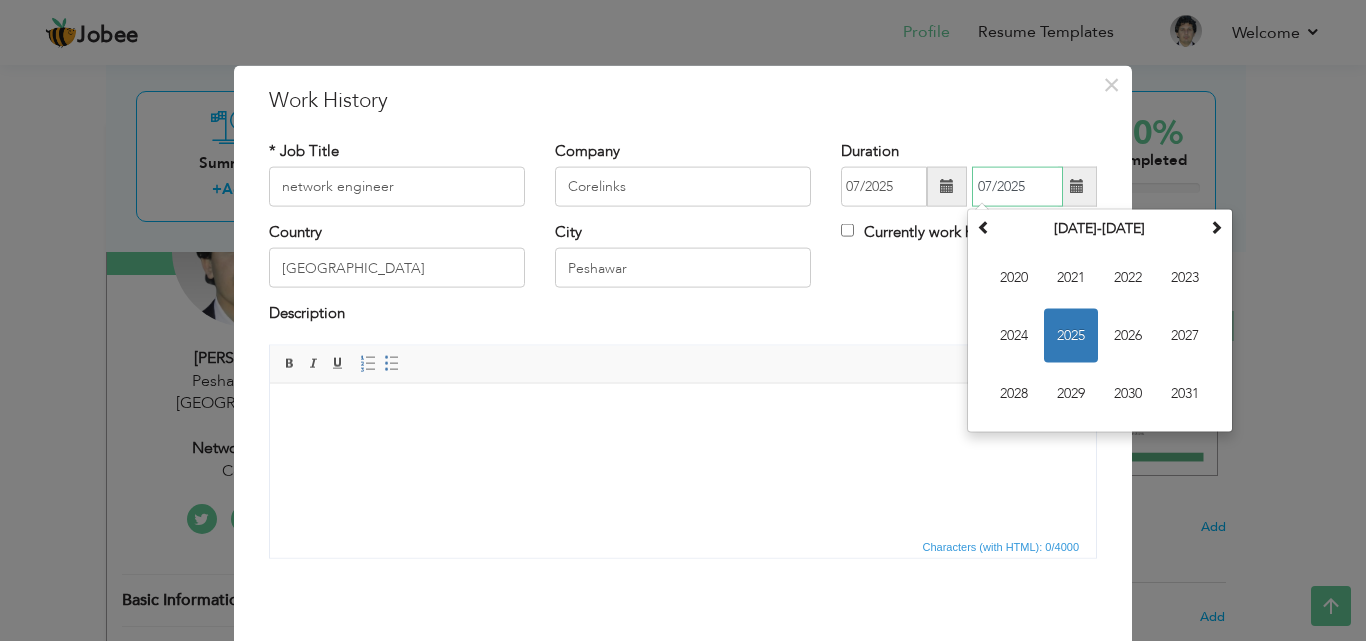 click on "2025" at bounding box center [1071, 336] 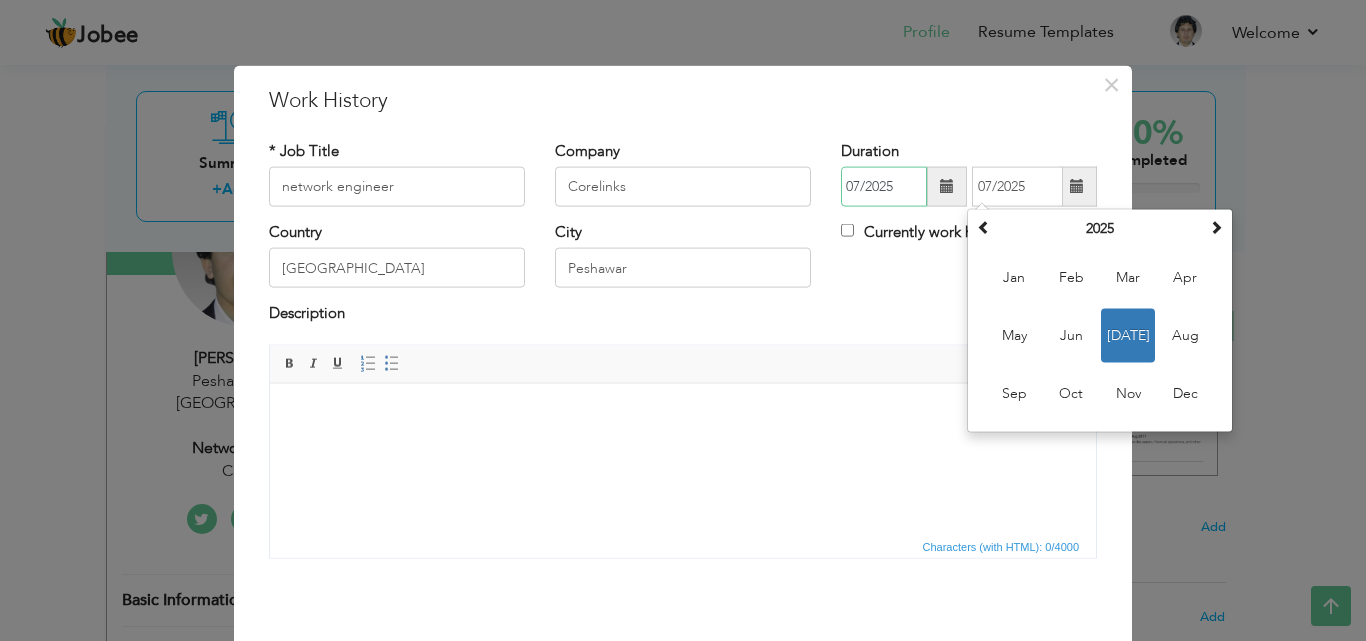click on "07/2025" at bounding box center [884, 187] 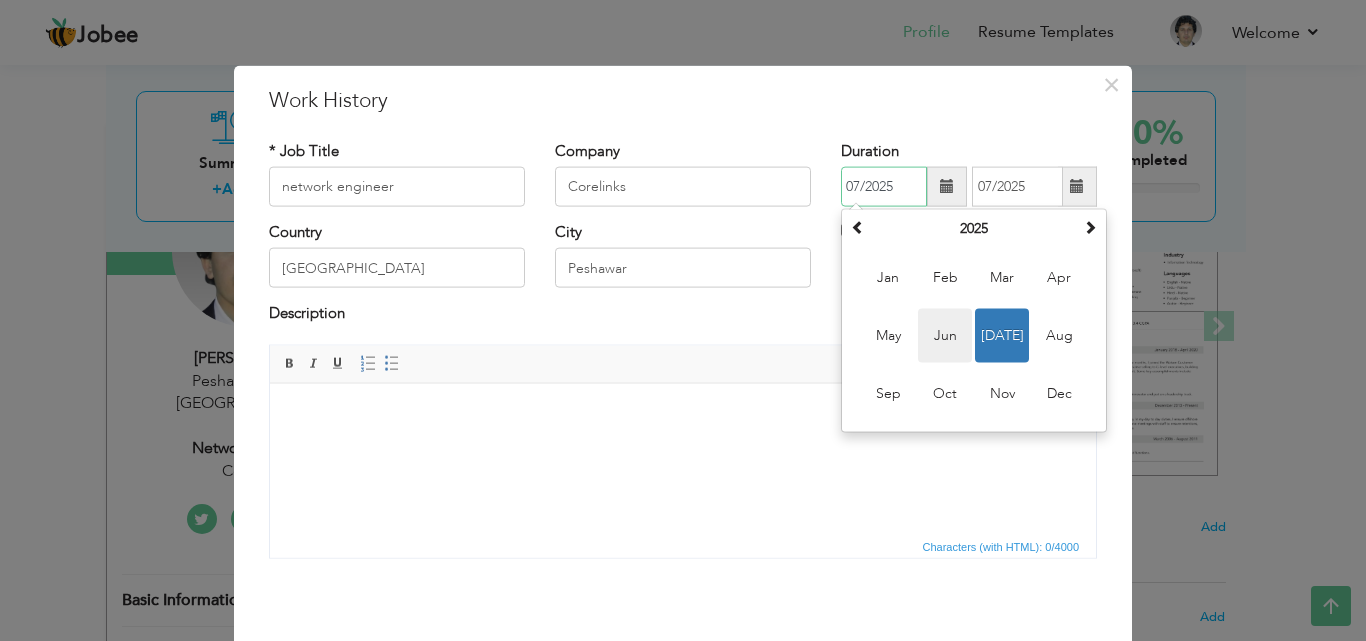 click on "Jun" at bounding box center [945, 336] 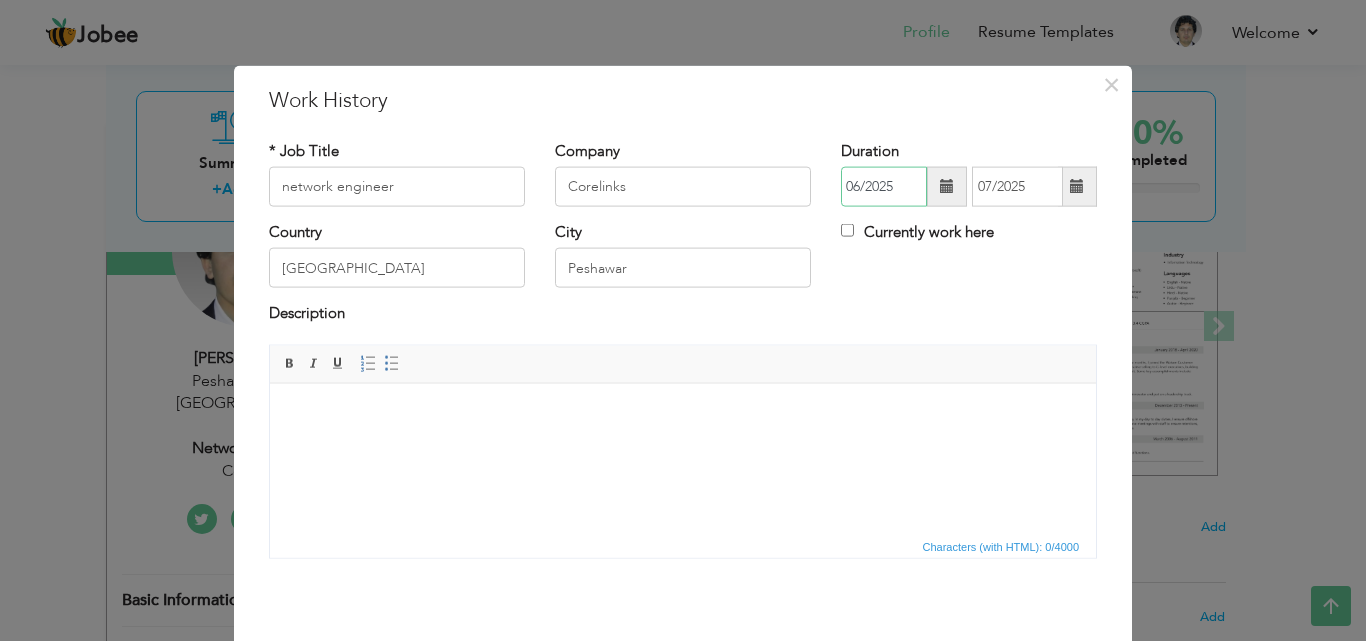 click on "06/2025" at bounding box center (884, 187) 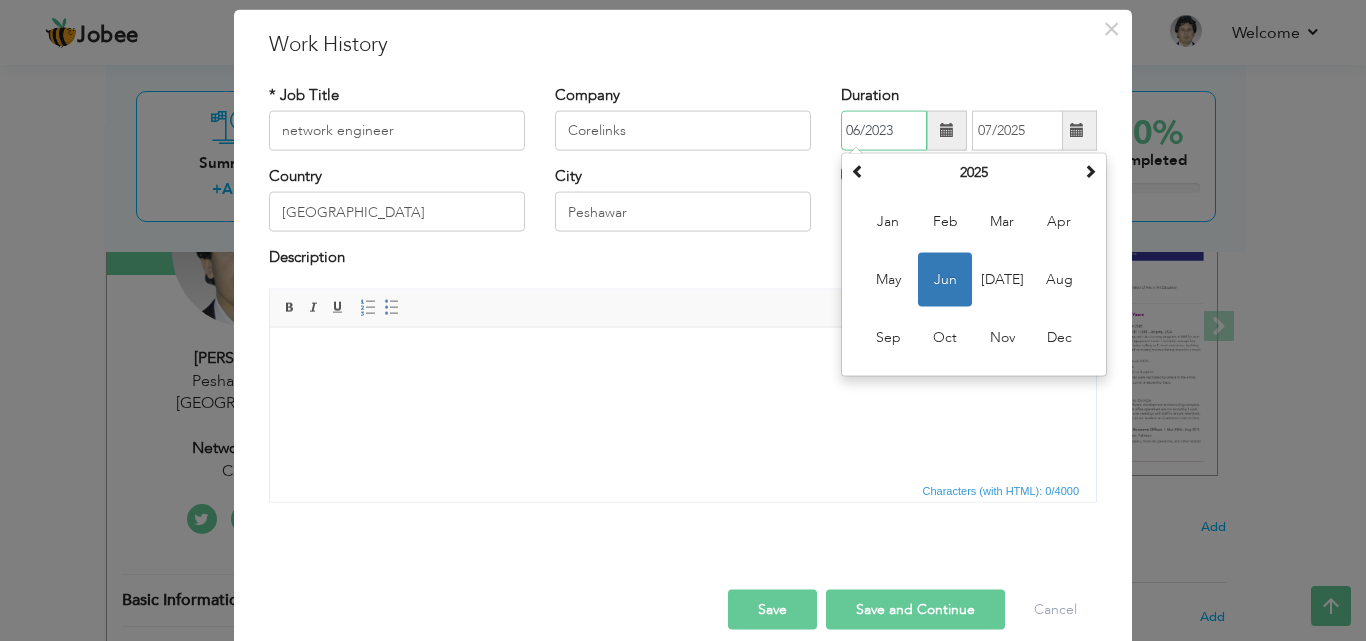 scroll, scrollTop: 79, scrollLeft: 0, axis: vertical 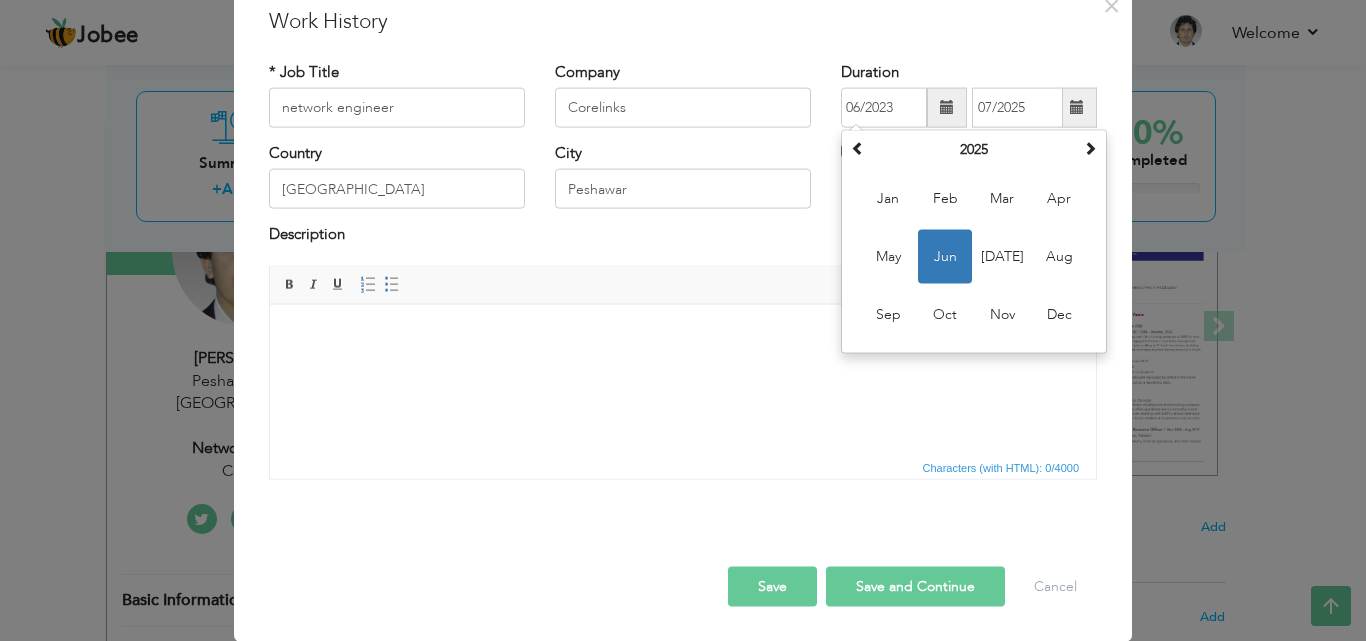 click on "Save" at bounding box center (772, 586) 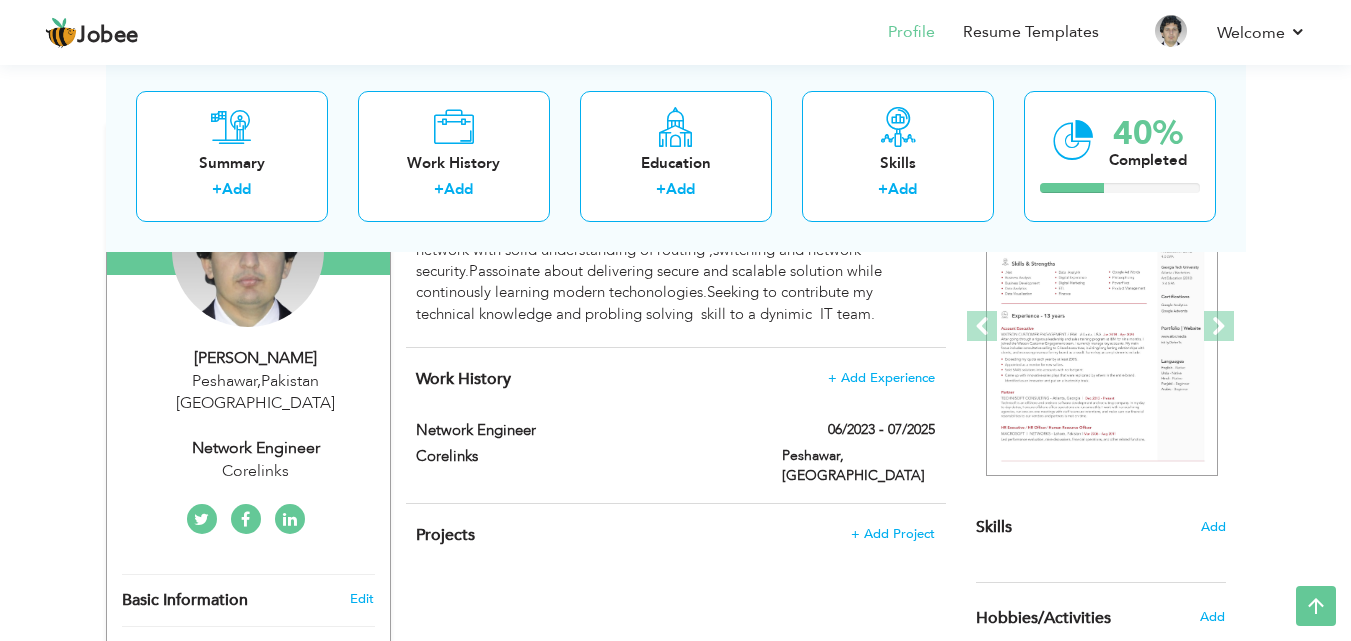 click on "Work History
+ Add Experience
network engineer
06/2023 - 07/2025
network engineer
06/2023 - 07/2025 Corelinks [GEOGRAPHIC_DATA], [GEOGRAPHIC_DATA]" at bounding box center (676, 425) 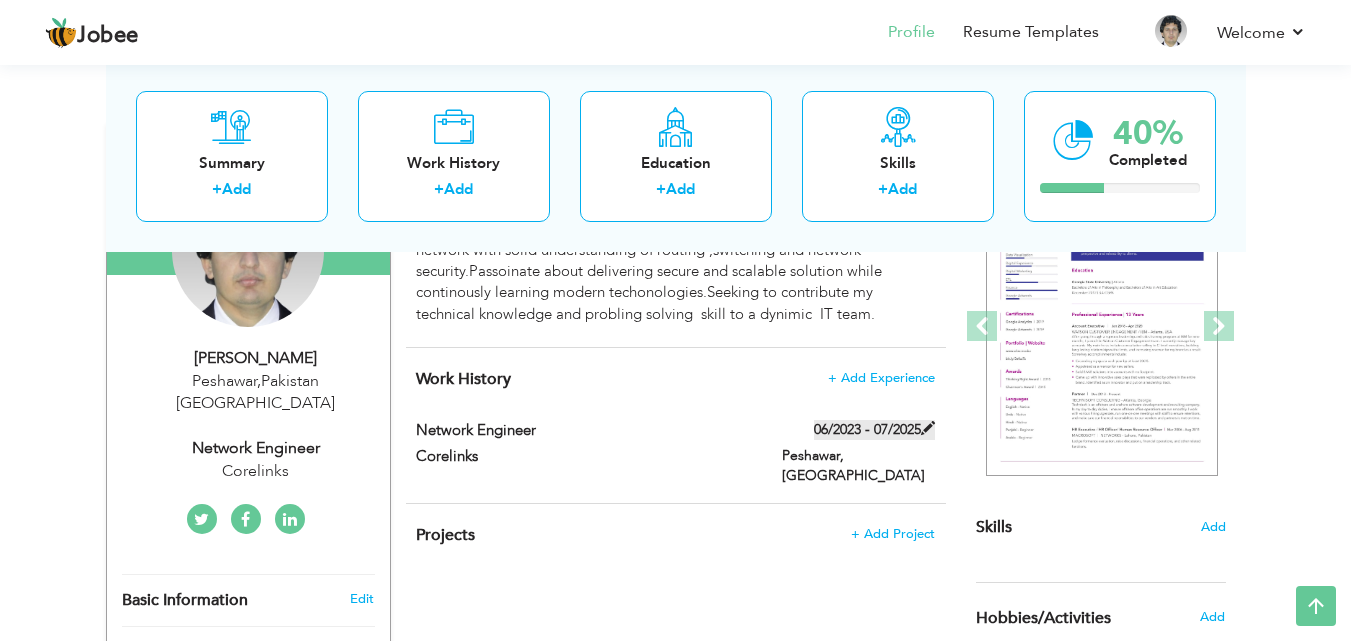 click on "06/2023 - 07/2025" at bounding box center (874, 430) 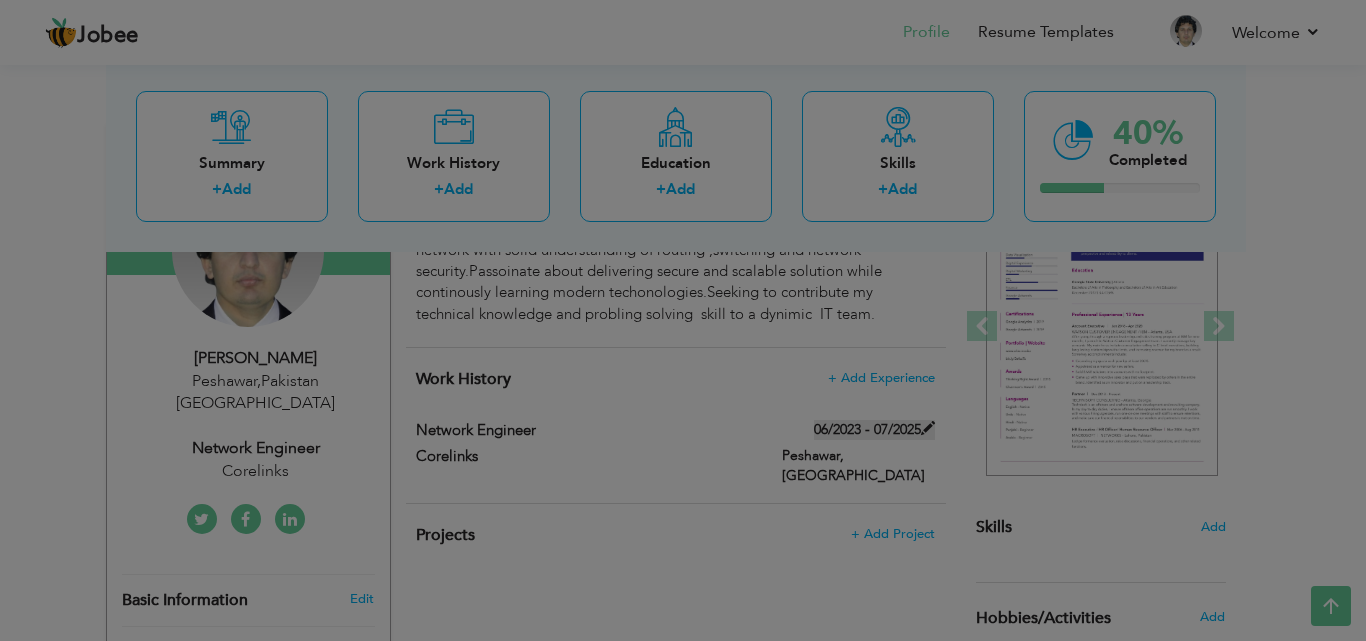 scroll, scrollTop: 0, scrollLeft: 0, axis: both 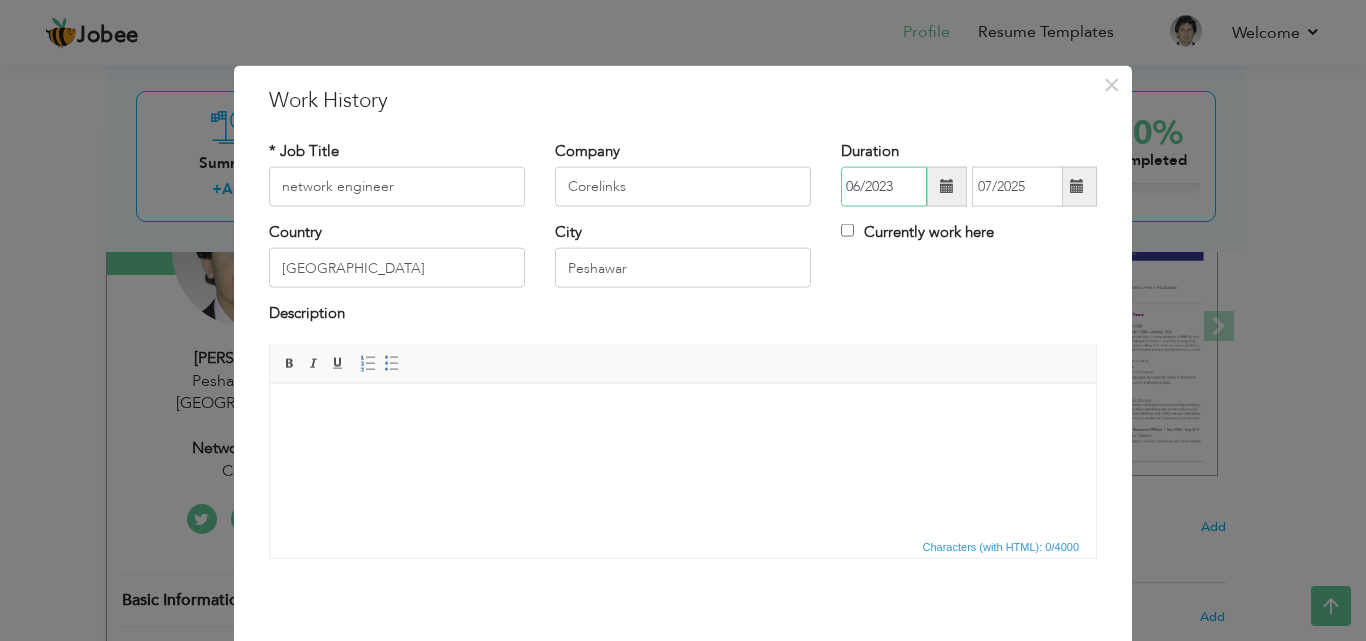 click on "06/2023" at bounding box center [884, 187] 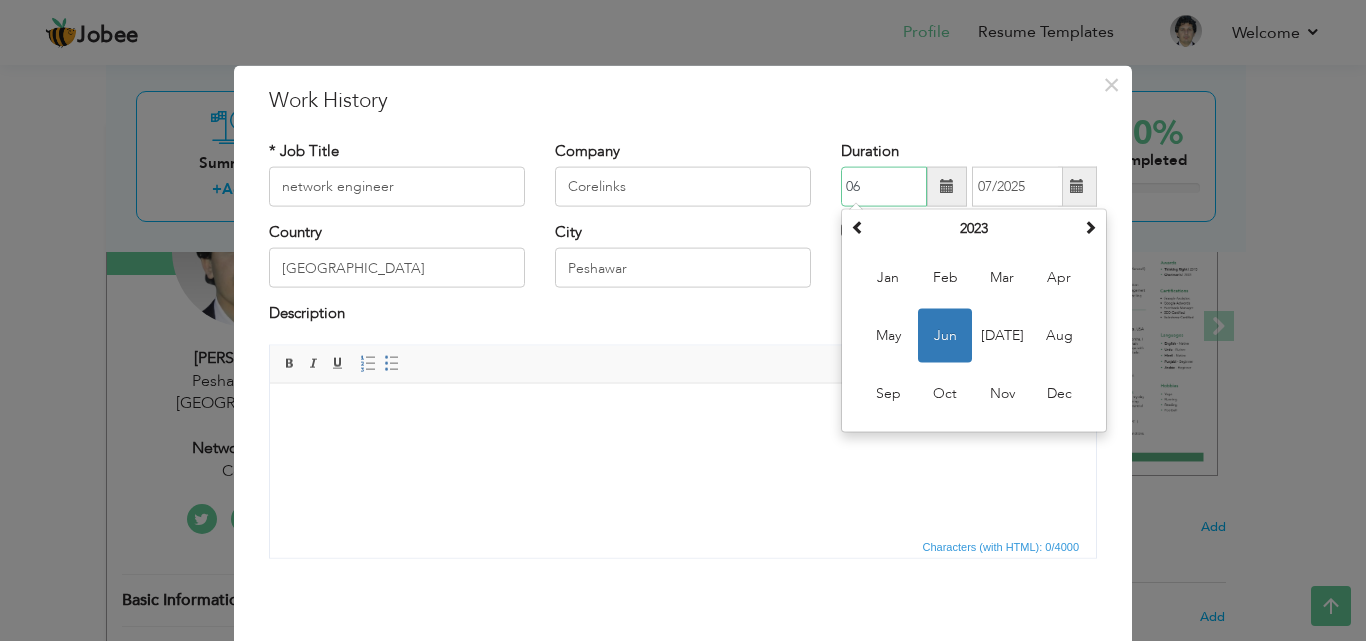 type on "0" 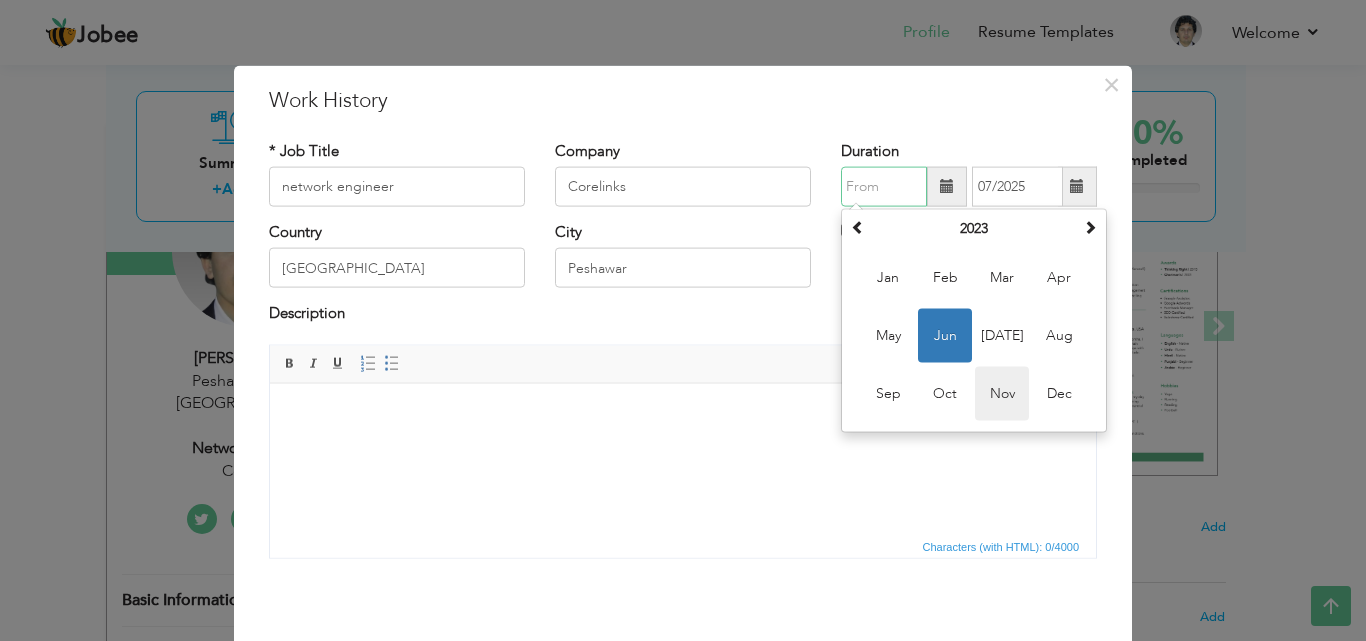 scroll, scrollTop: 79, scrollLeft: 0, axis: vertical 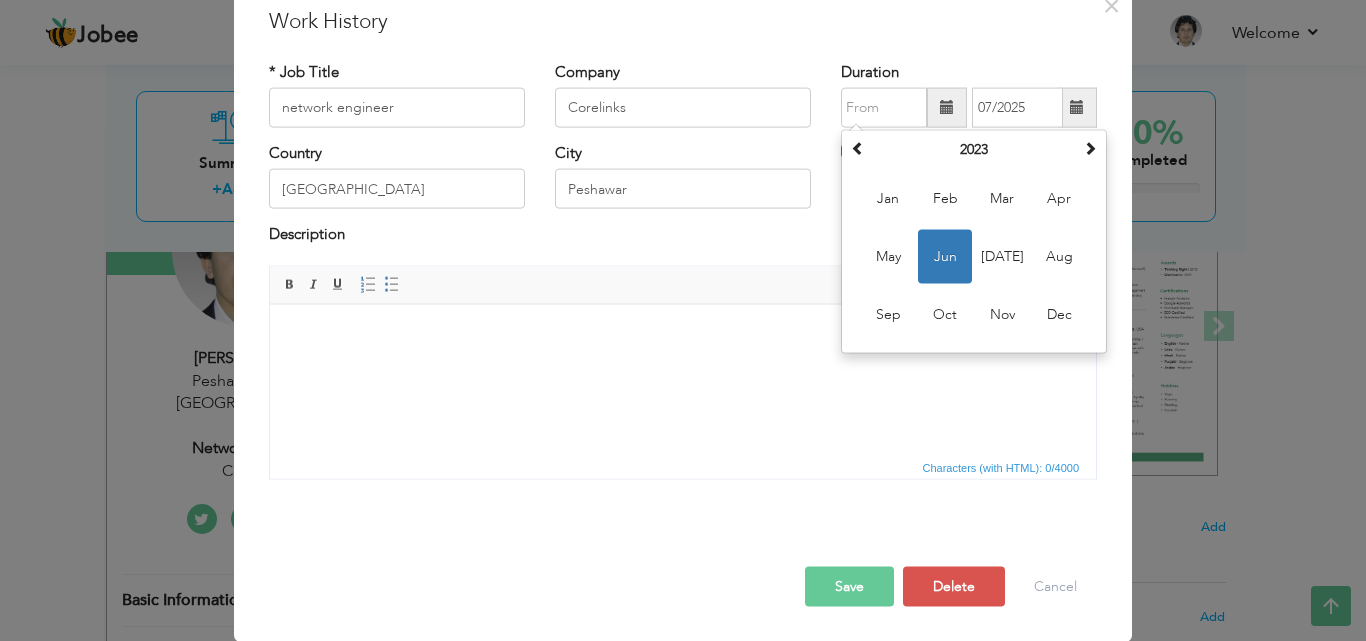 click on "Save" at bounding box center (849, 586) 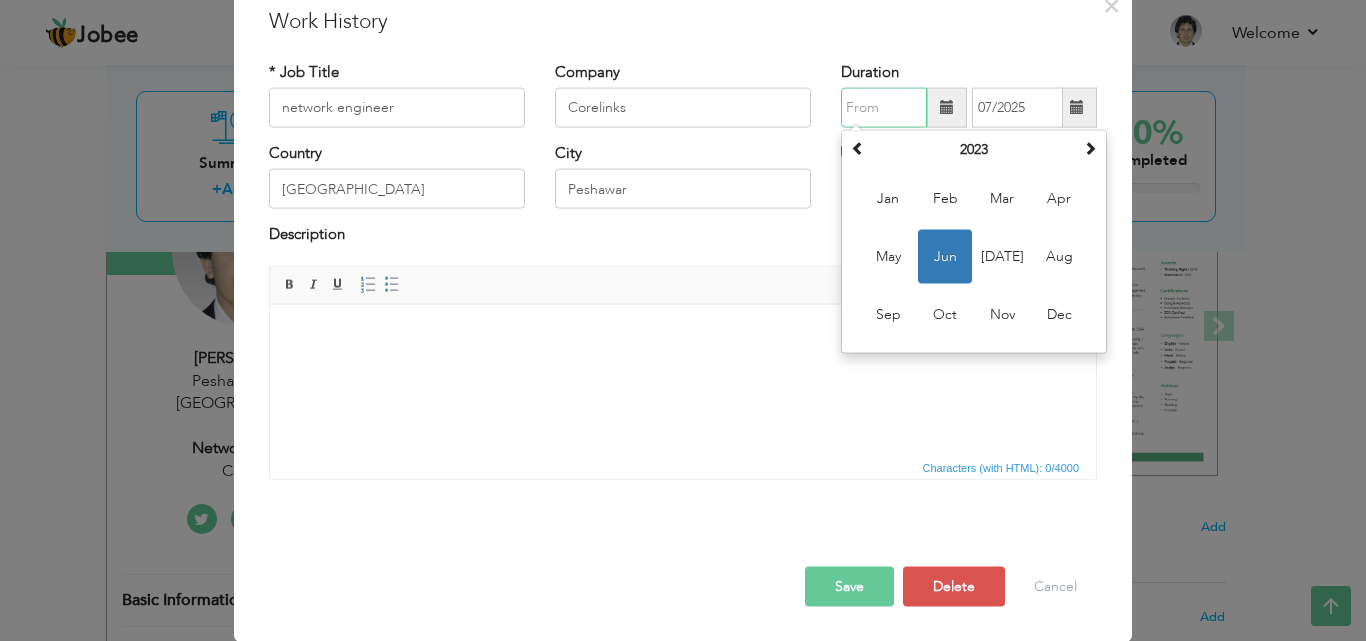 type on "07/2025" 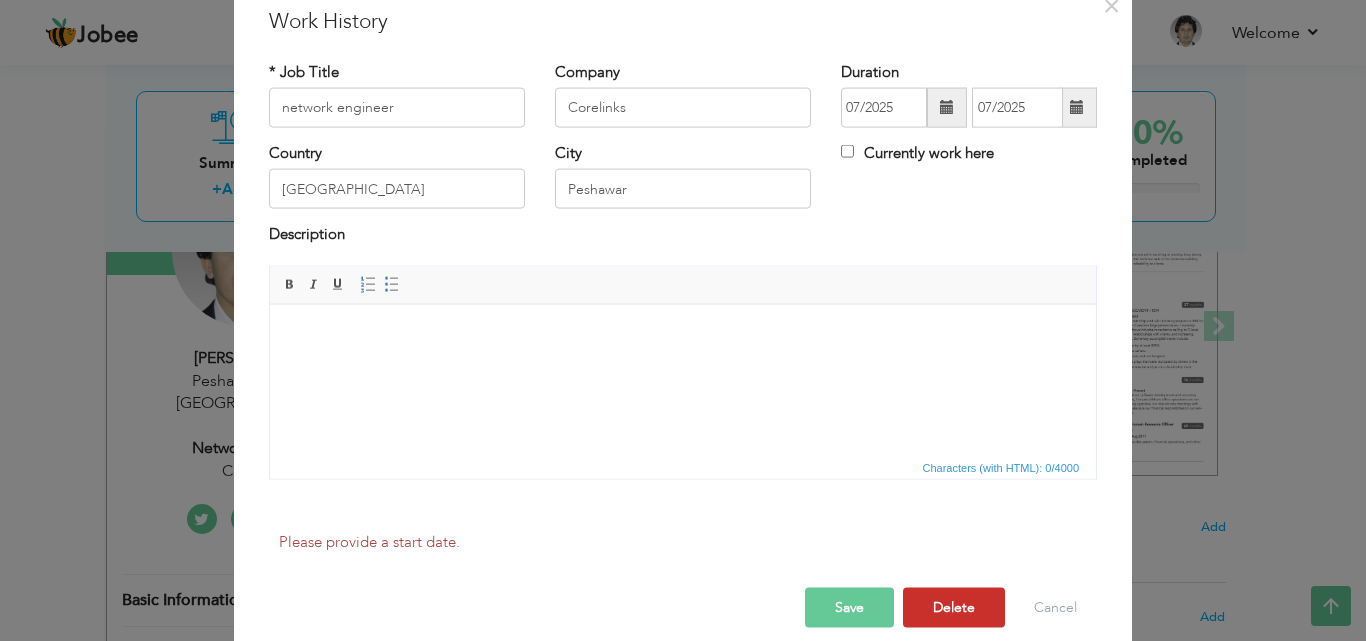 click on "Delete" at bounding box center (954, 608) 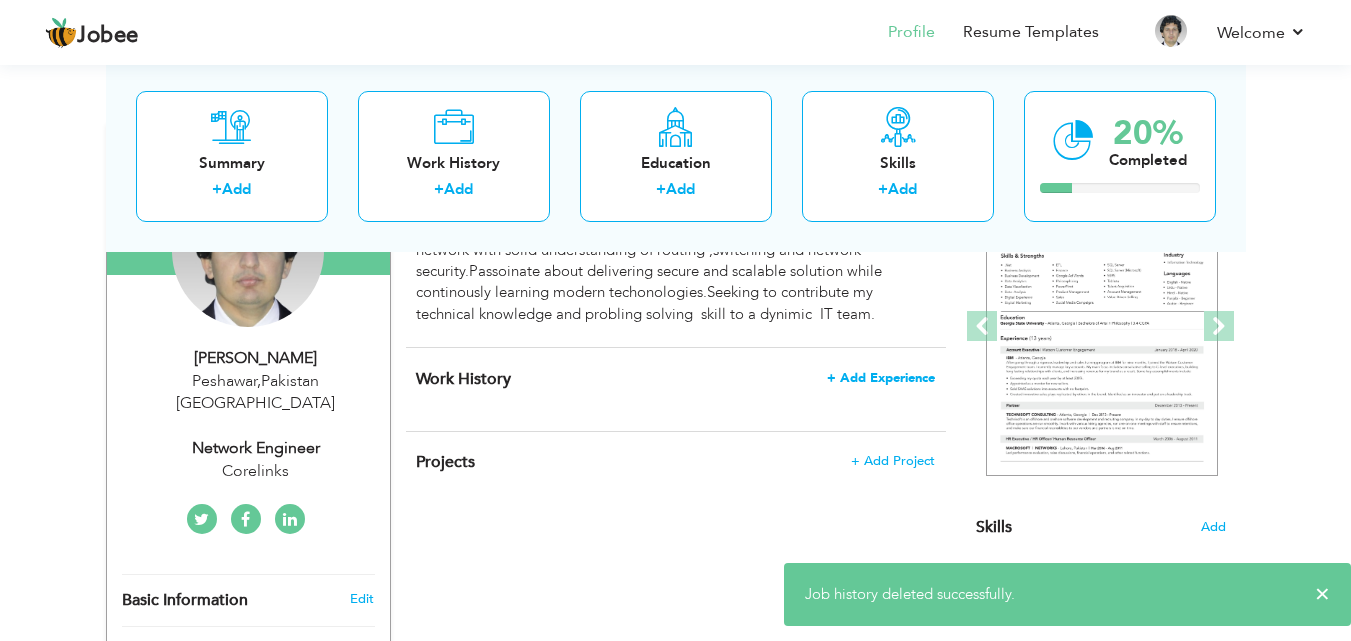 click on "+ Add Experience" at bounding box center [881, 378] 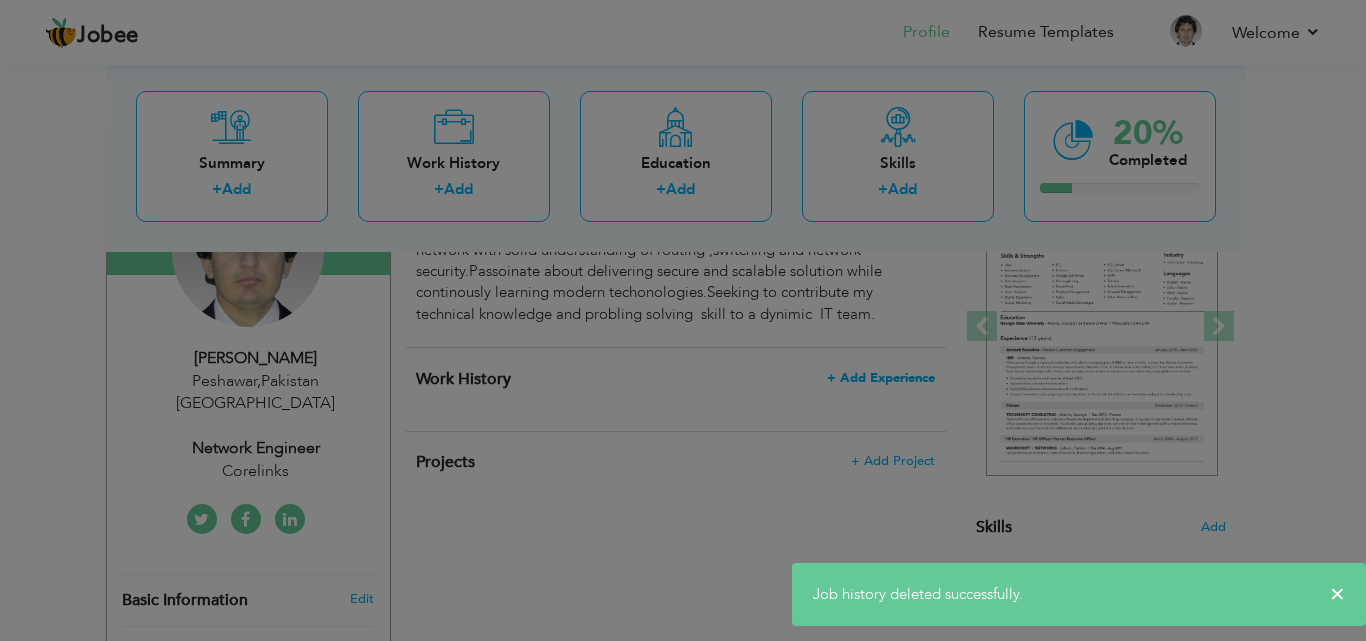 scroll, scrollTop: 0, scrollLeft: 0, axis: both 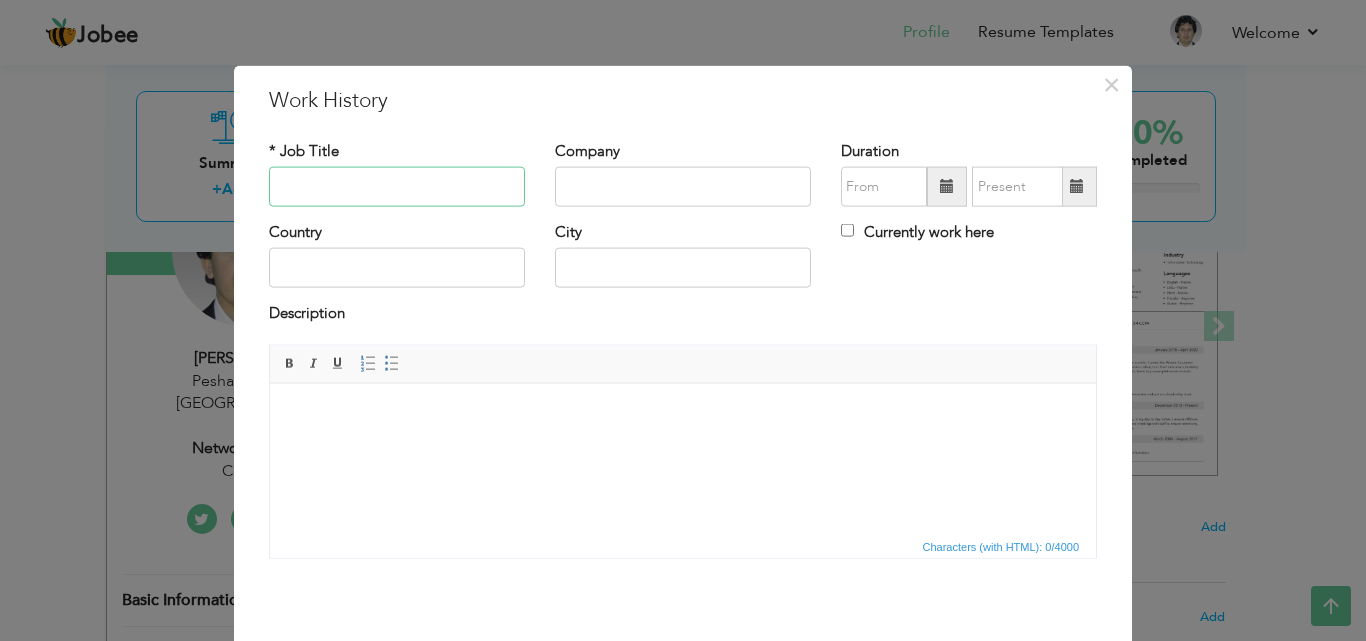 click at bounding box center [397, 187] 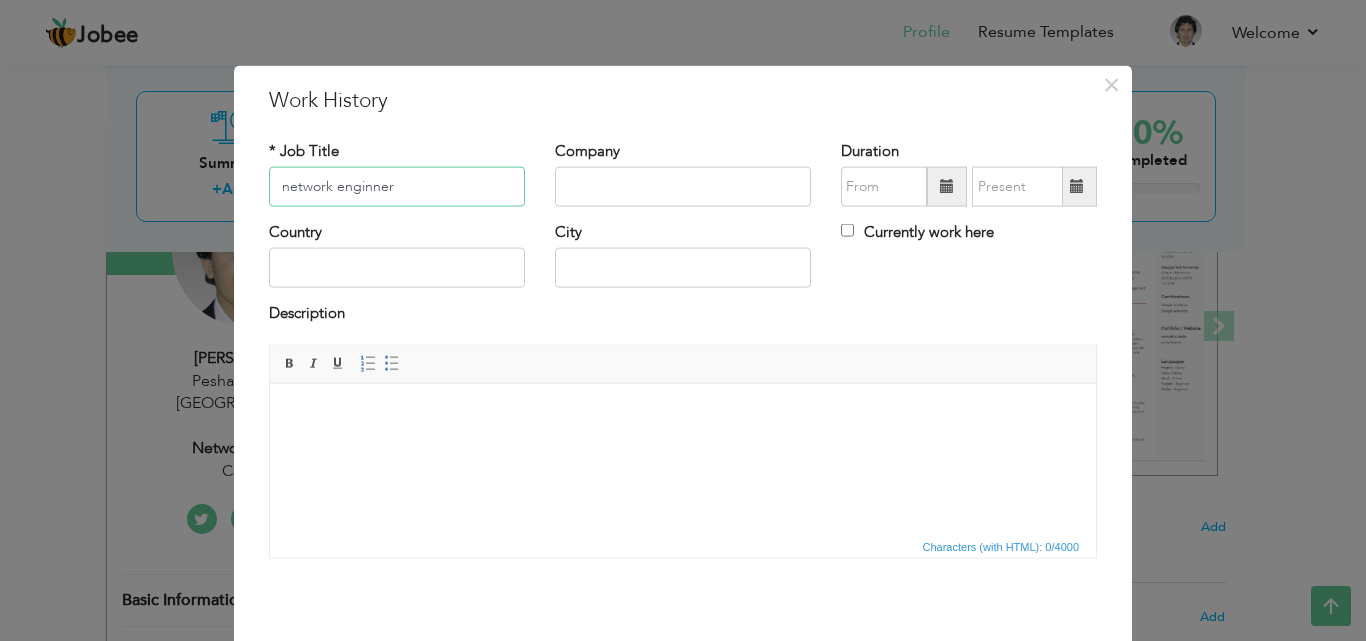 type on "network enginner" 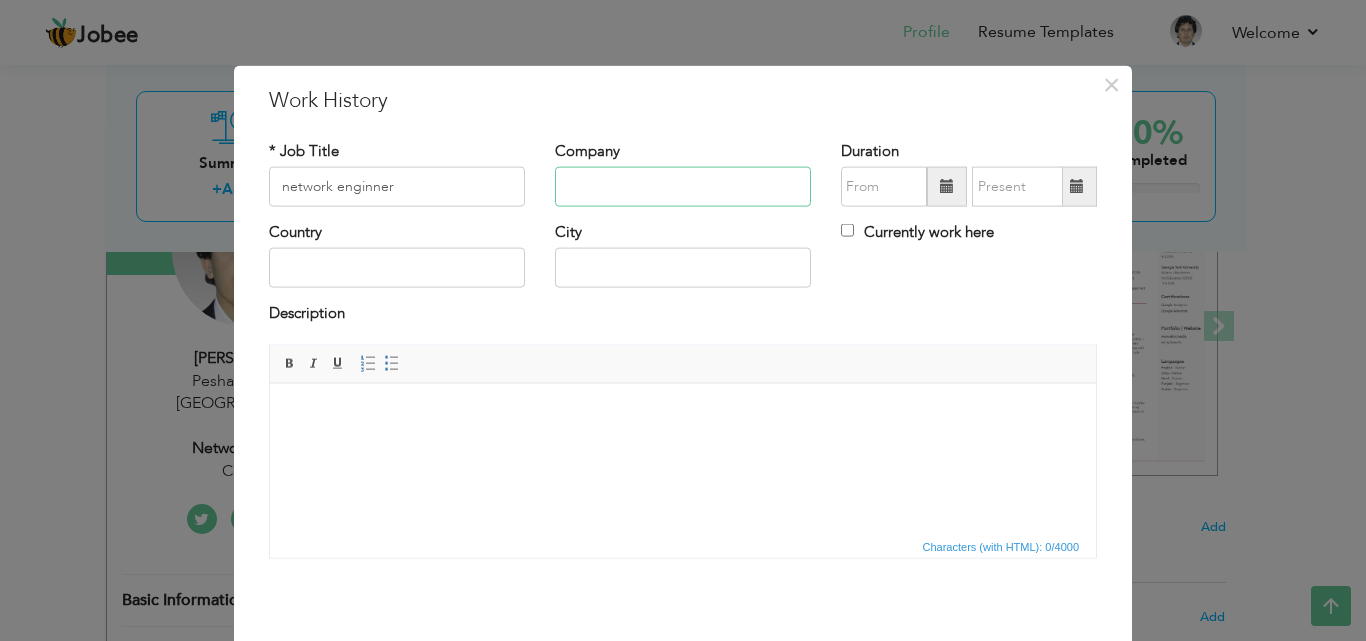 click at bounding box center [683, 187] 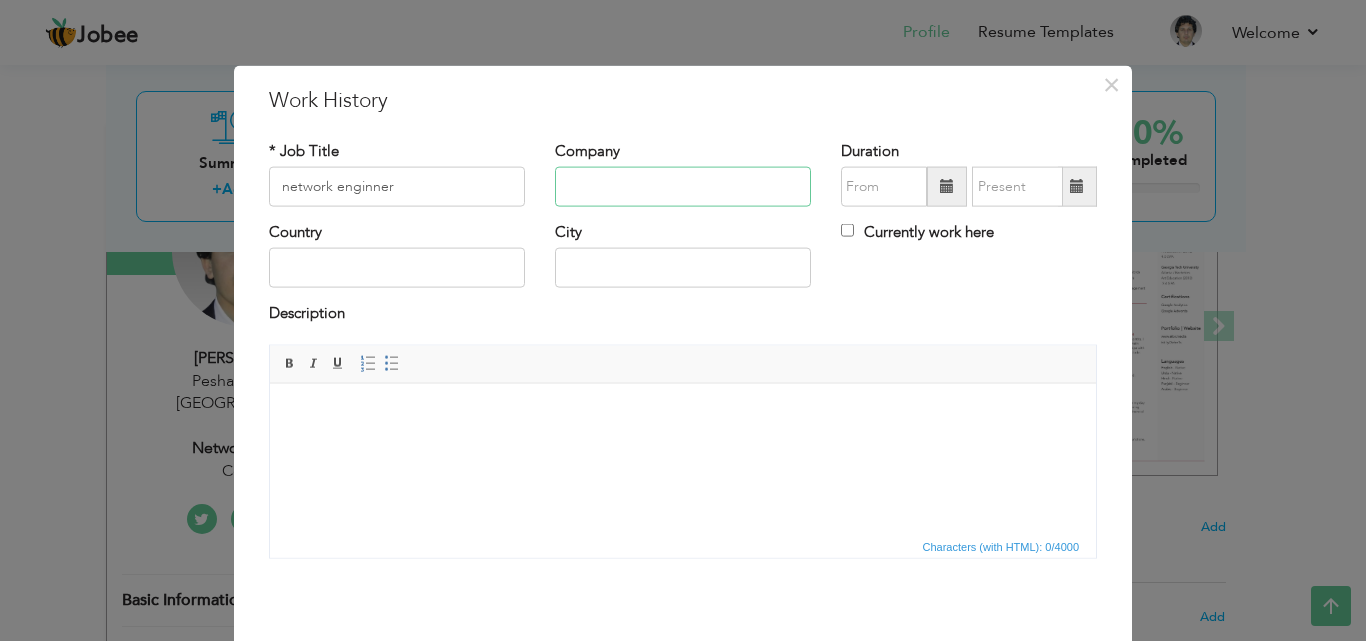 type on "Corelinks" 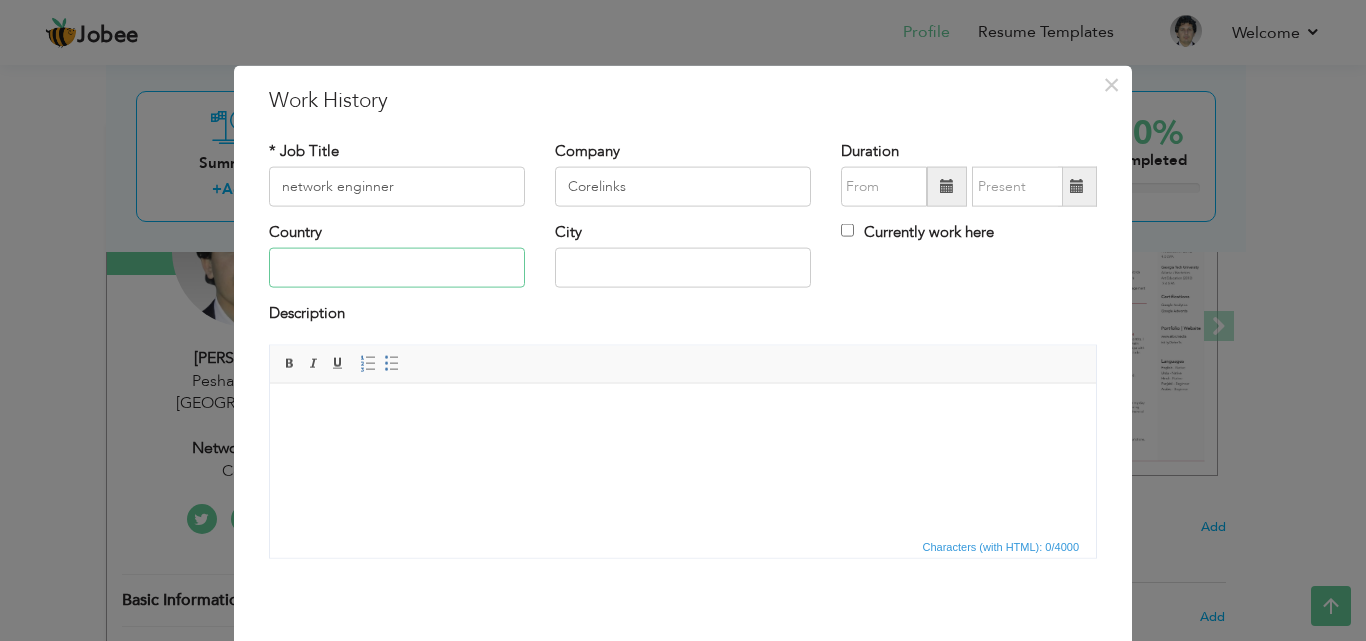 type on "[GEOGRAPHIC_DATA]" 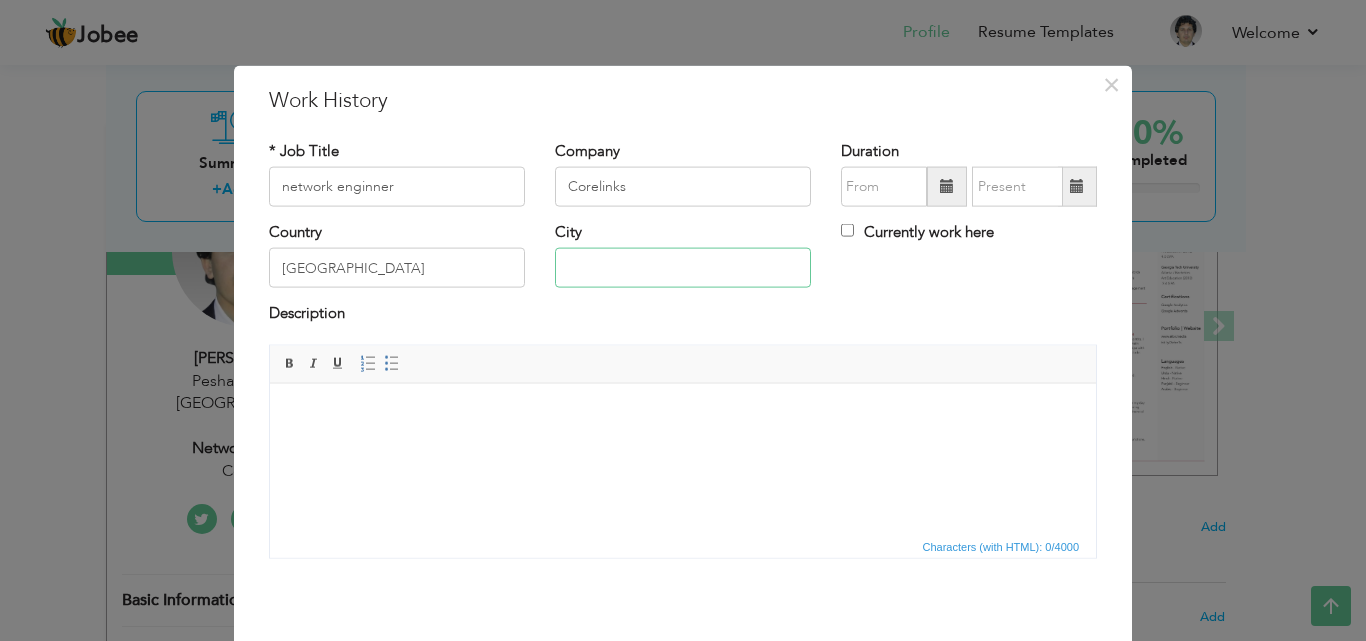type on "Peshawar" 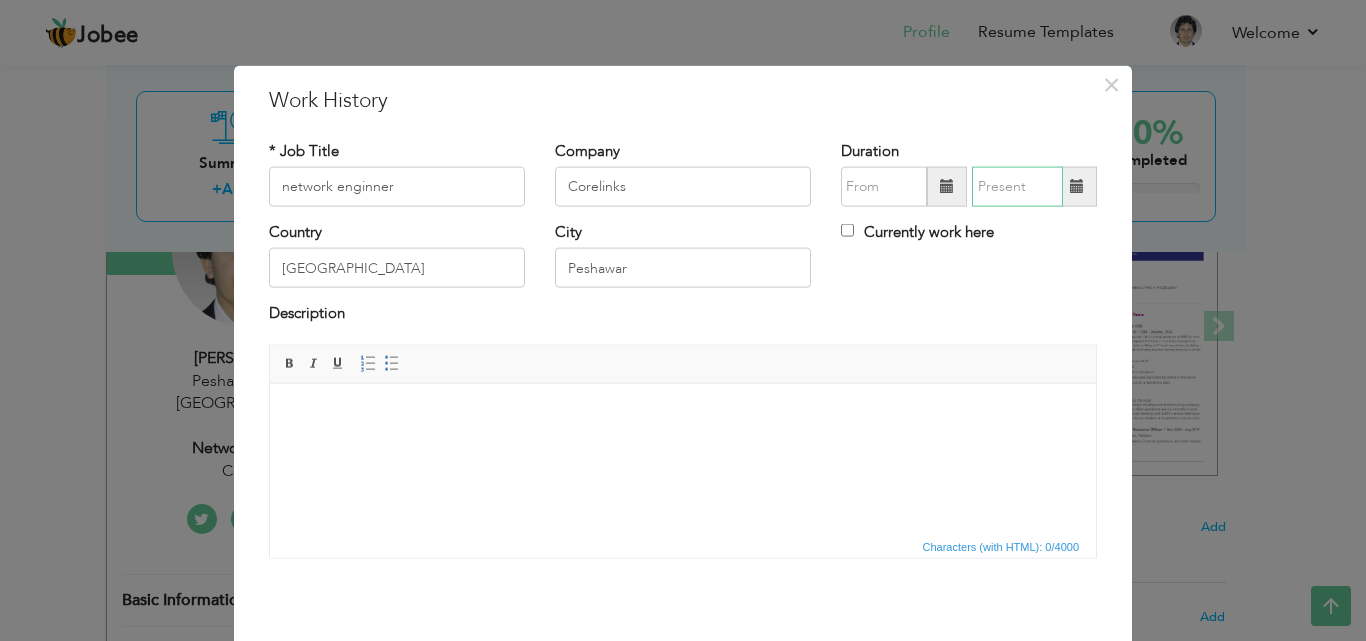 click at bounding box center (1017, 187) 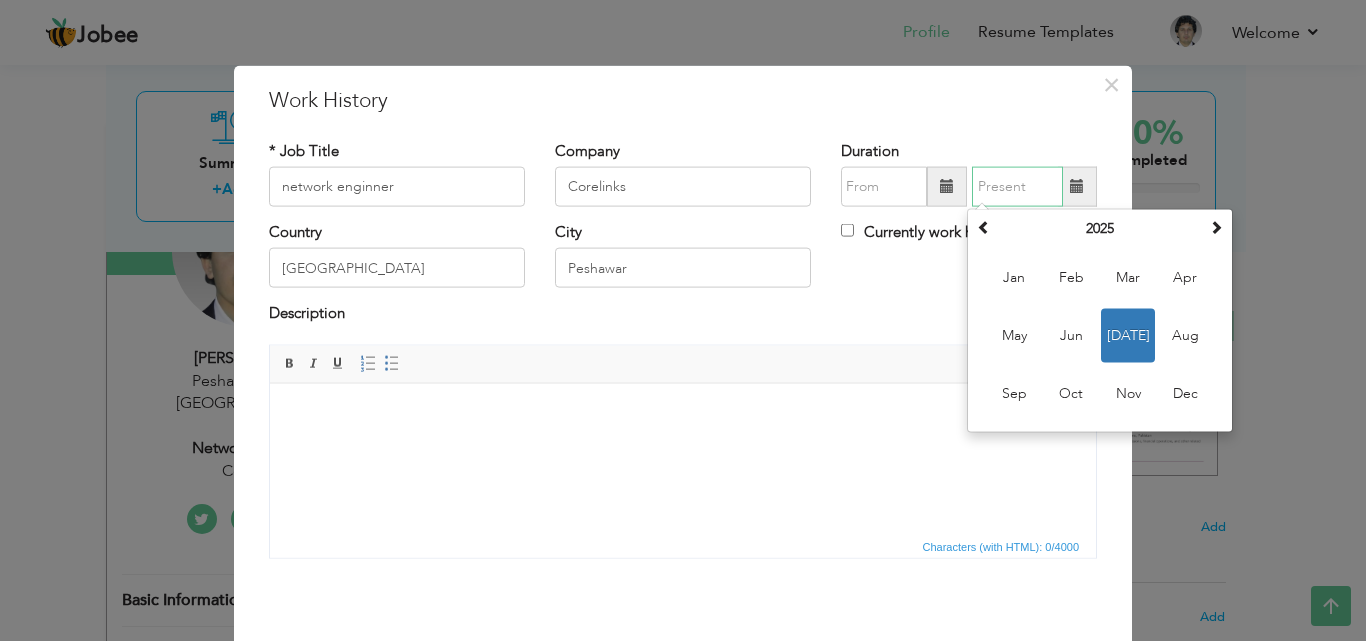 click on "[DATE]" at bounding box center (1128, 336) 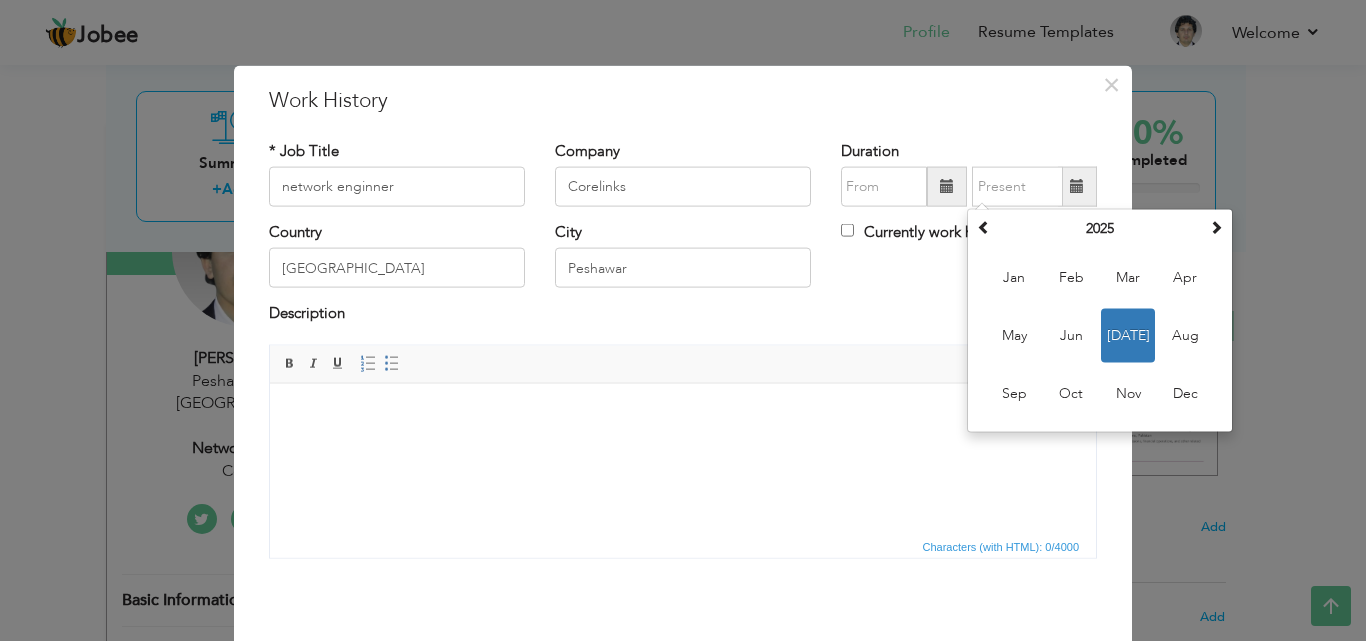 type on "07/2025" 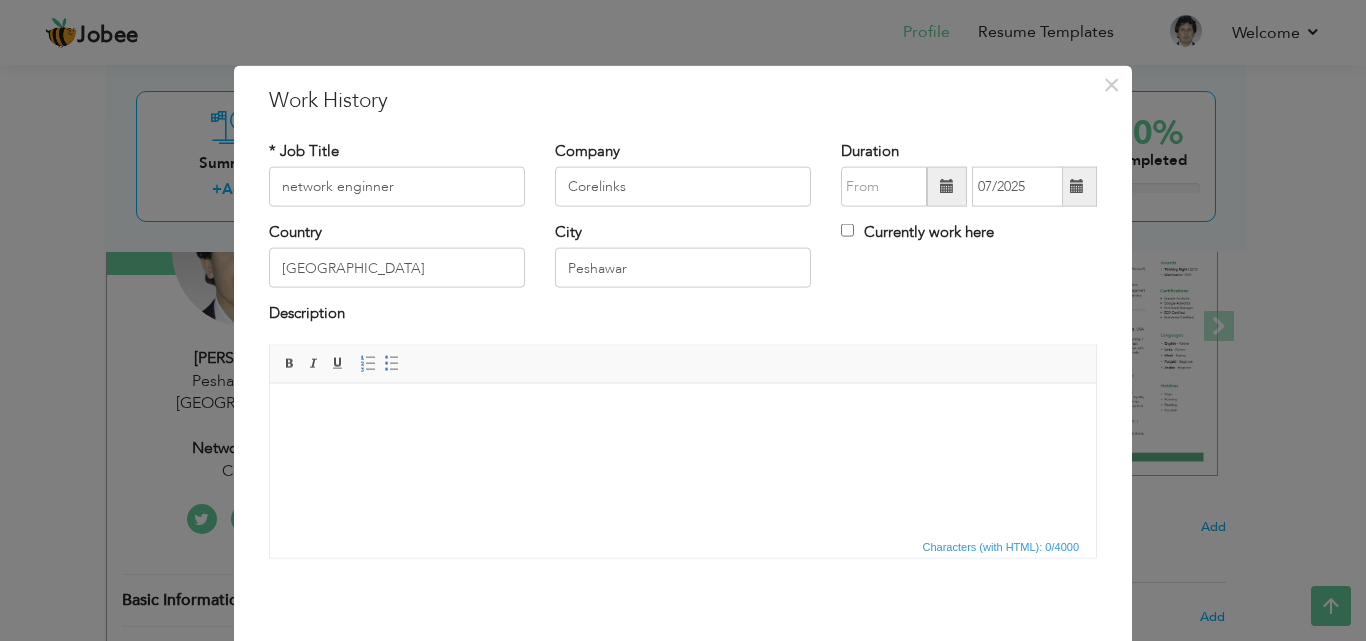 scroll, scrollTop: 79, scrollLeft: 0, axis: vertical 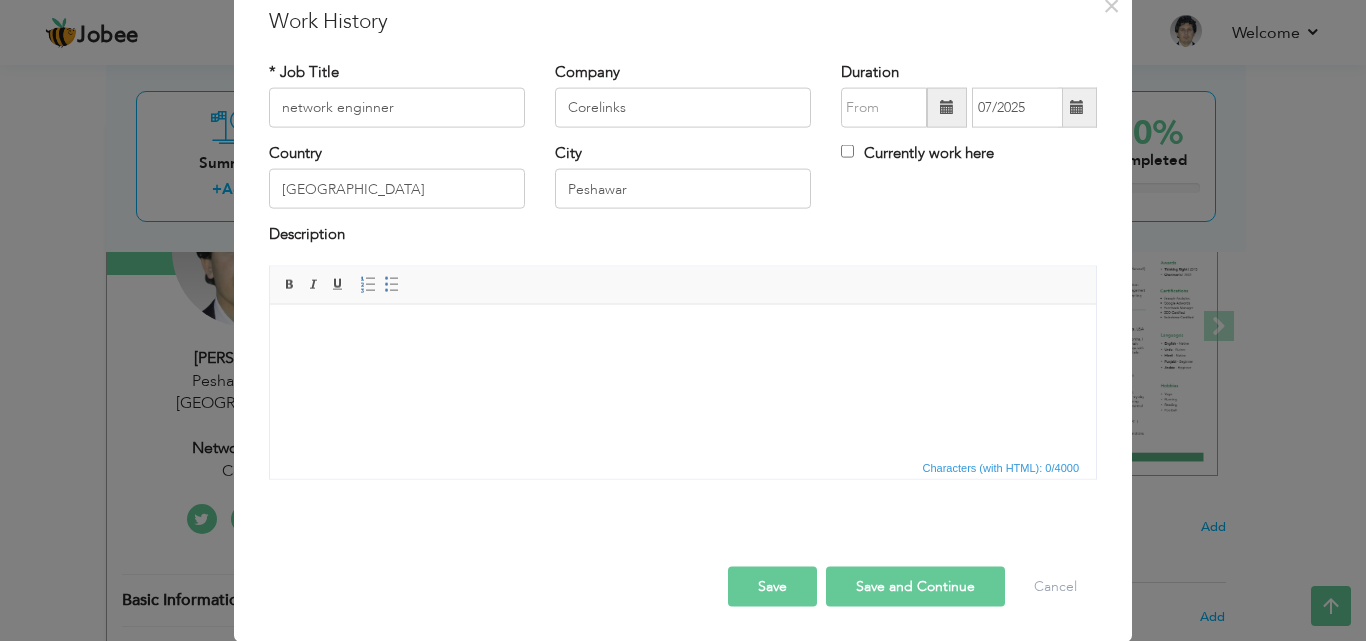 click on "Save" at bounding box center (772, 586) 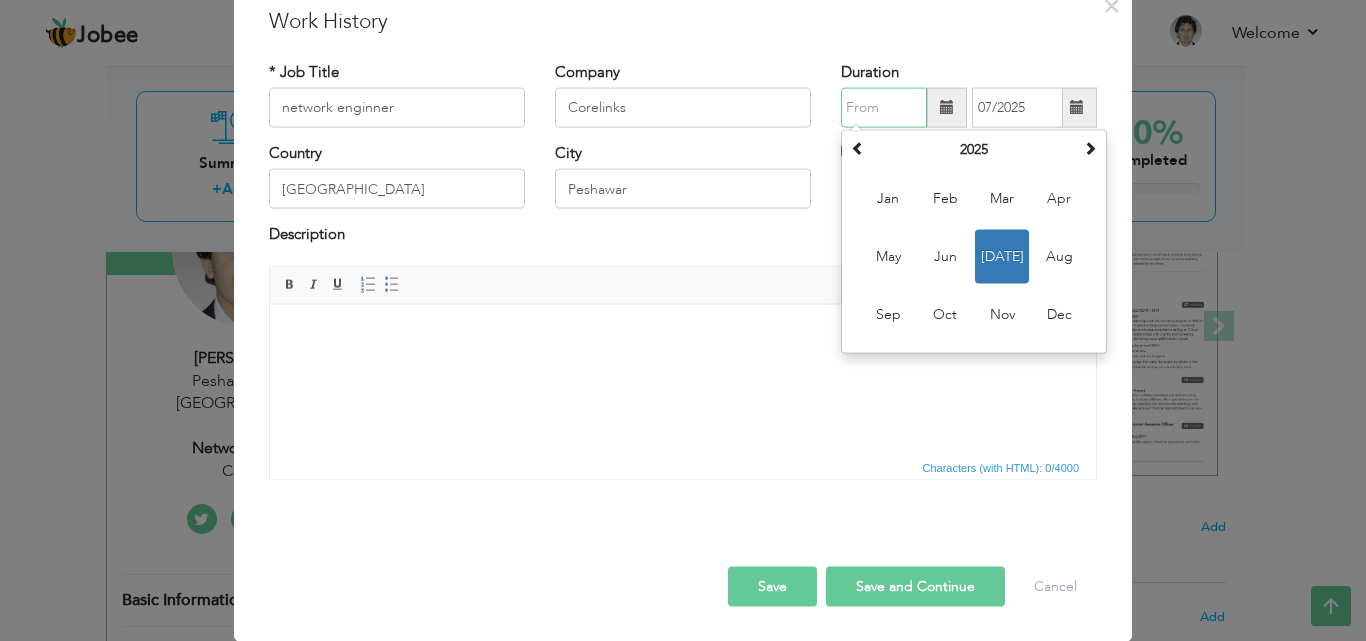 click at bounding box center (884, 108) 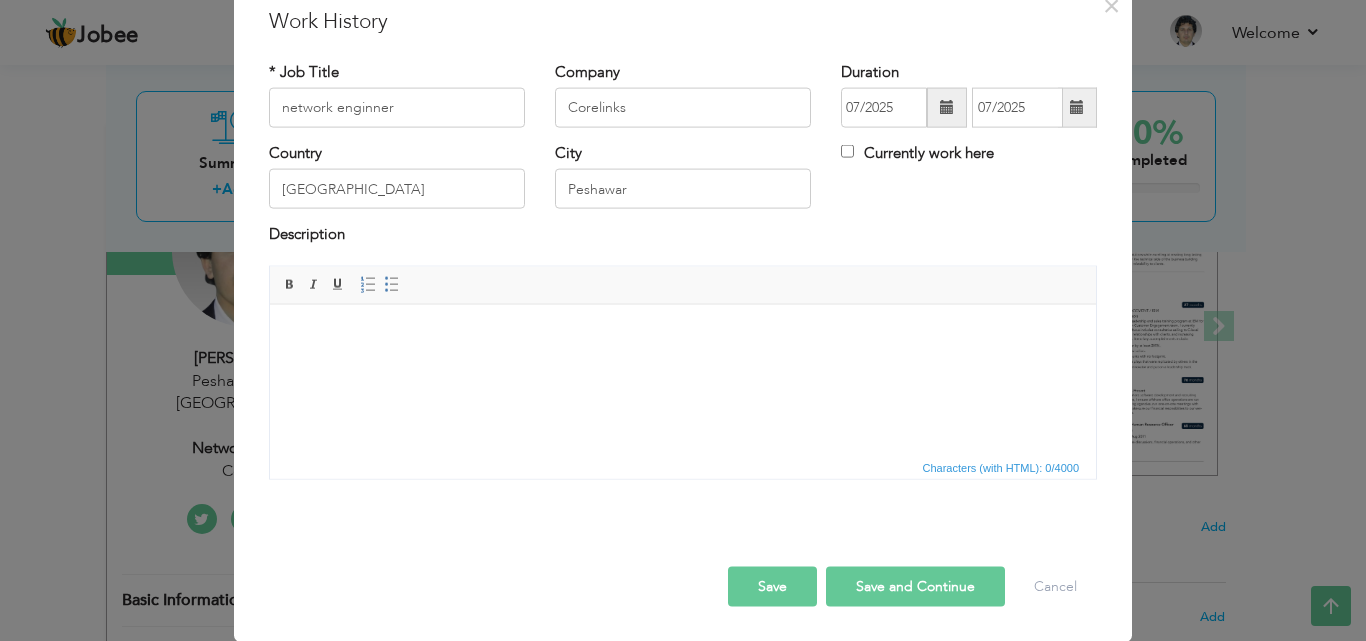 click on "Save" at bounding box center [772, 586] 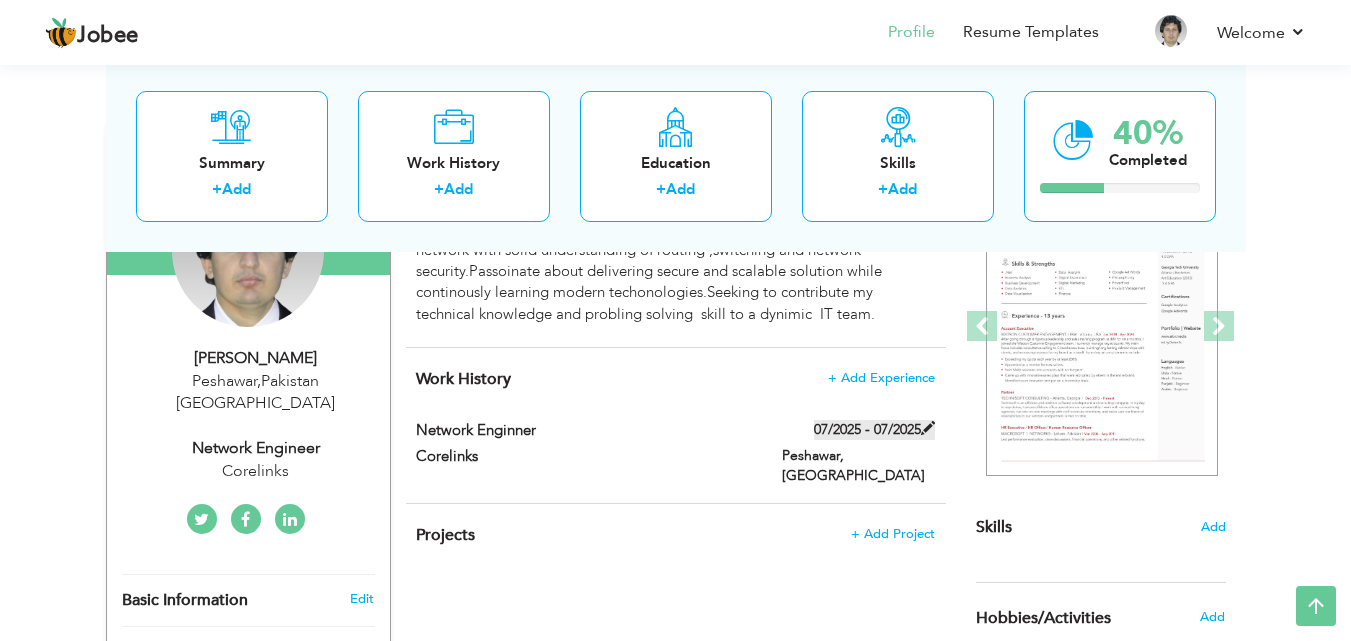 click at bounding box center [928, 428] 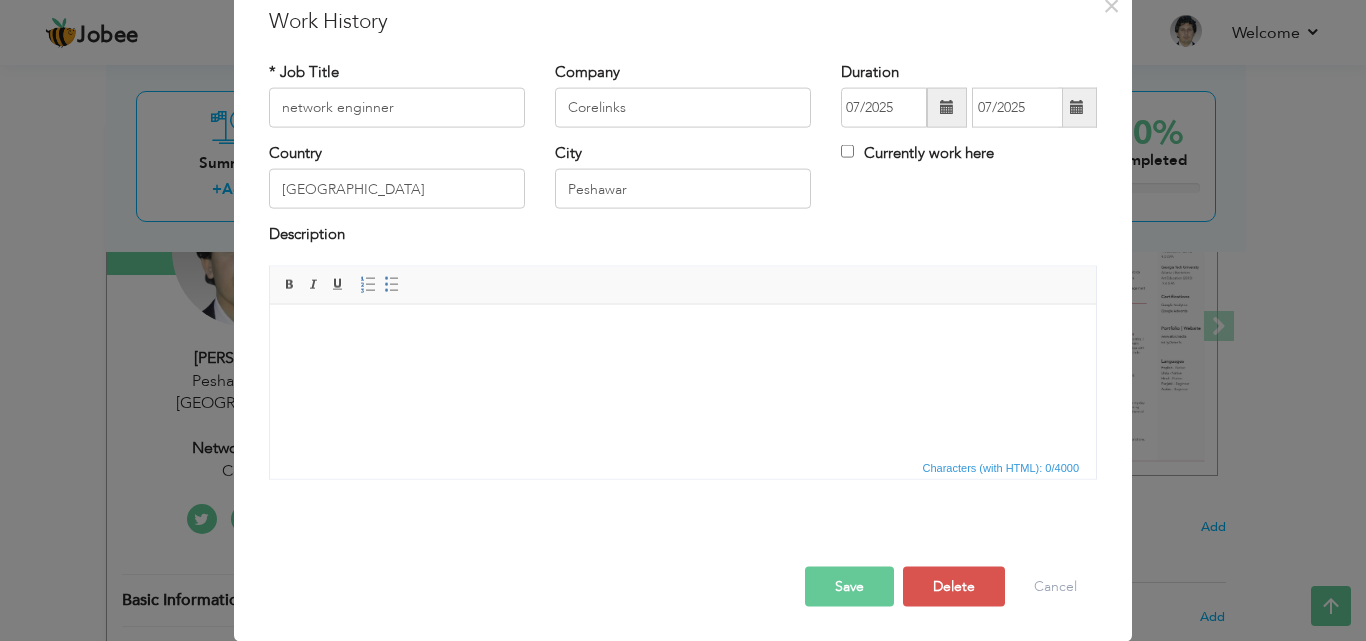 scroll, scrollTop: 0, scrollLeft: 0, axis: both 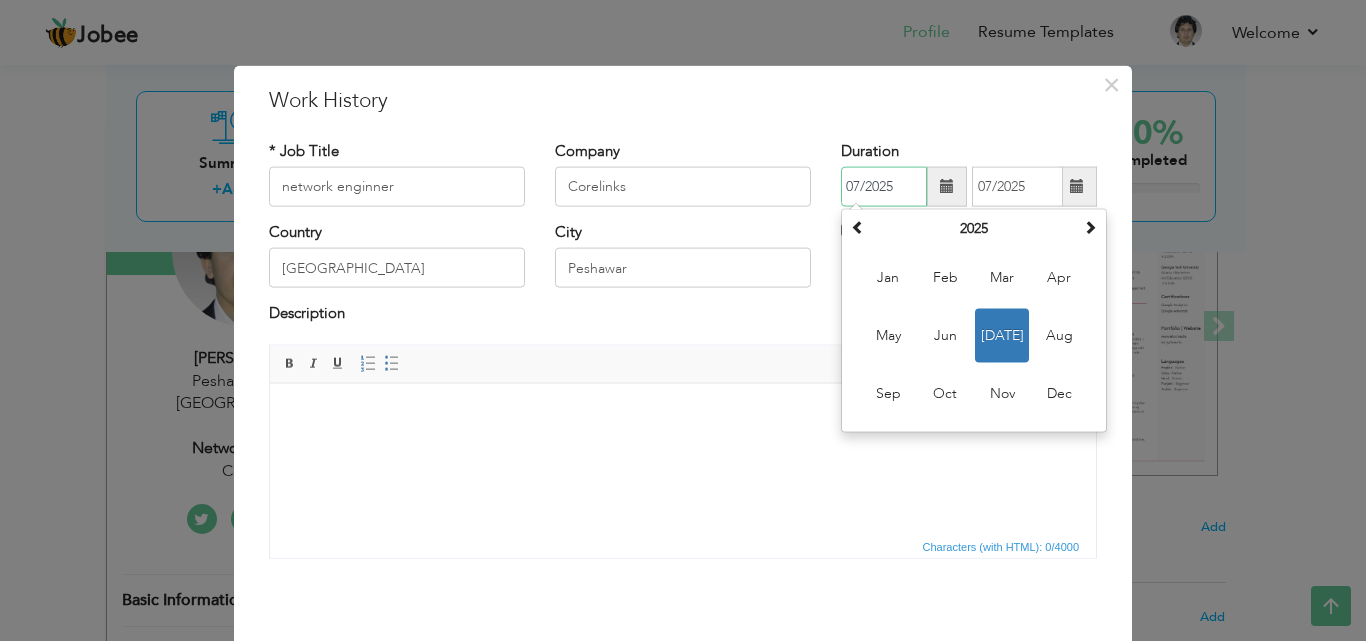 click on "07/2025" at bounding box center [884, 187] 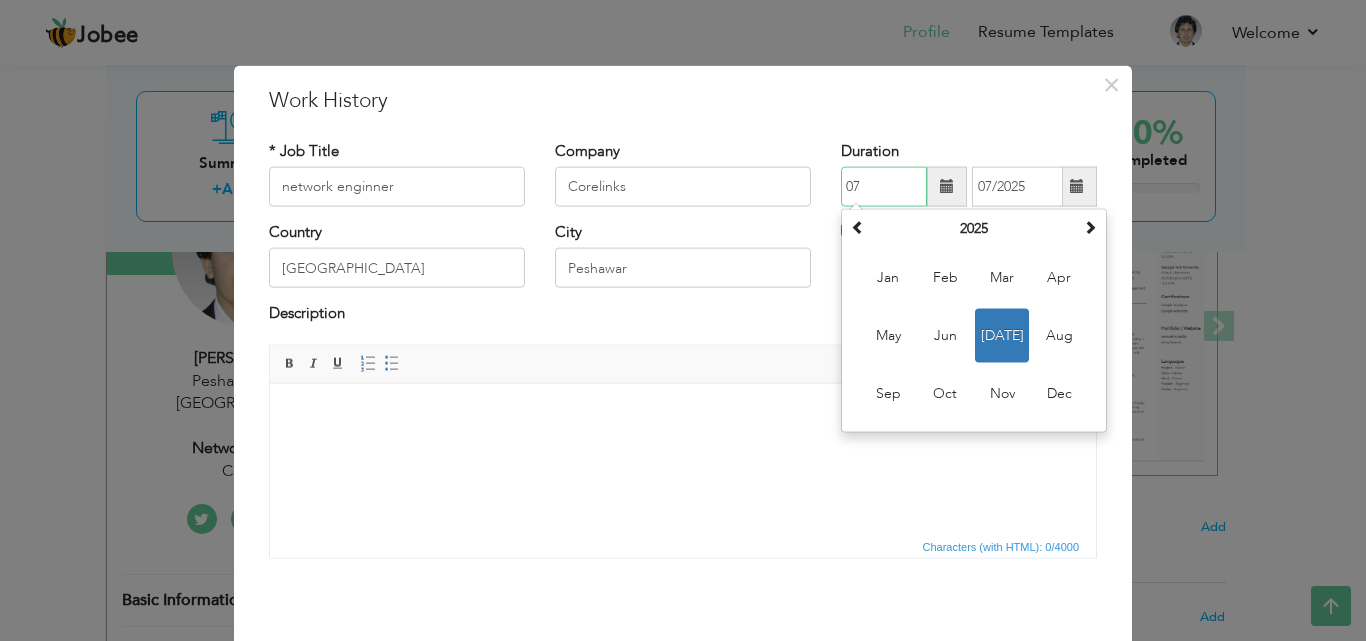 type on "0" 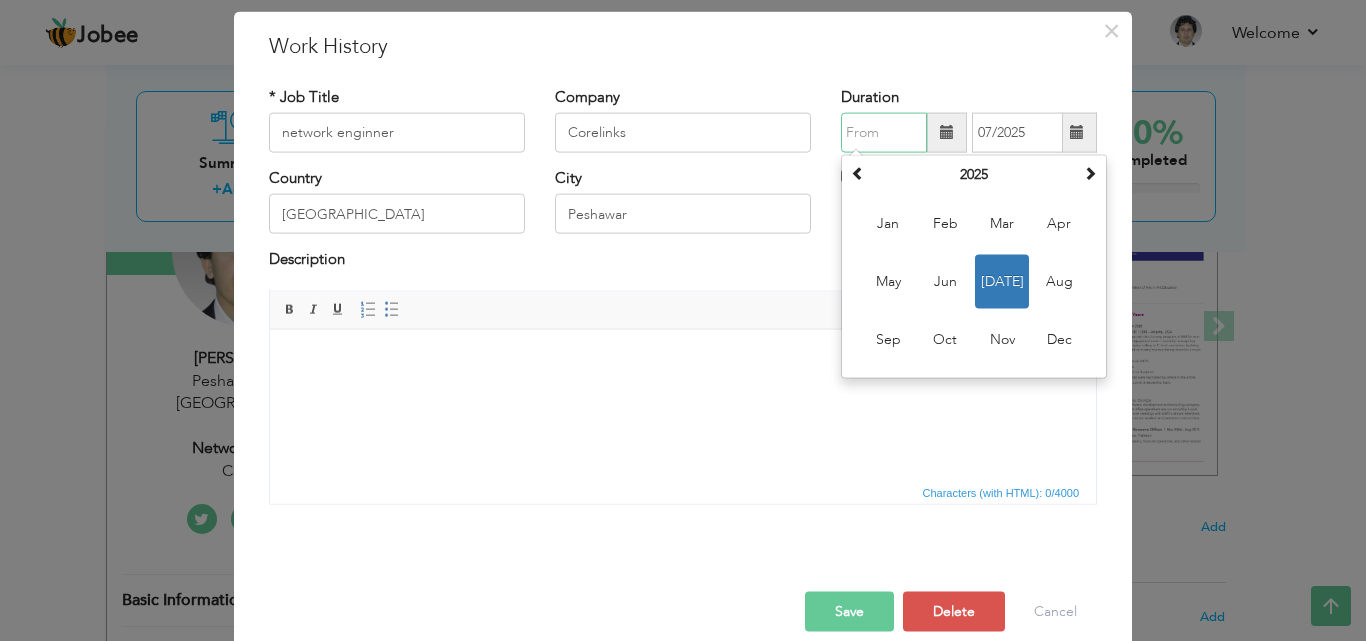 scroll, scrollTop: 79, scrollLeft: 0, axis: vertical 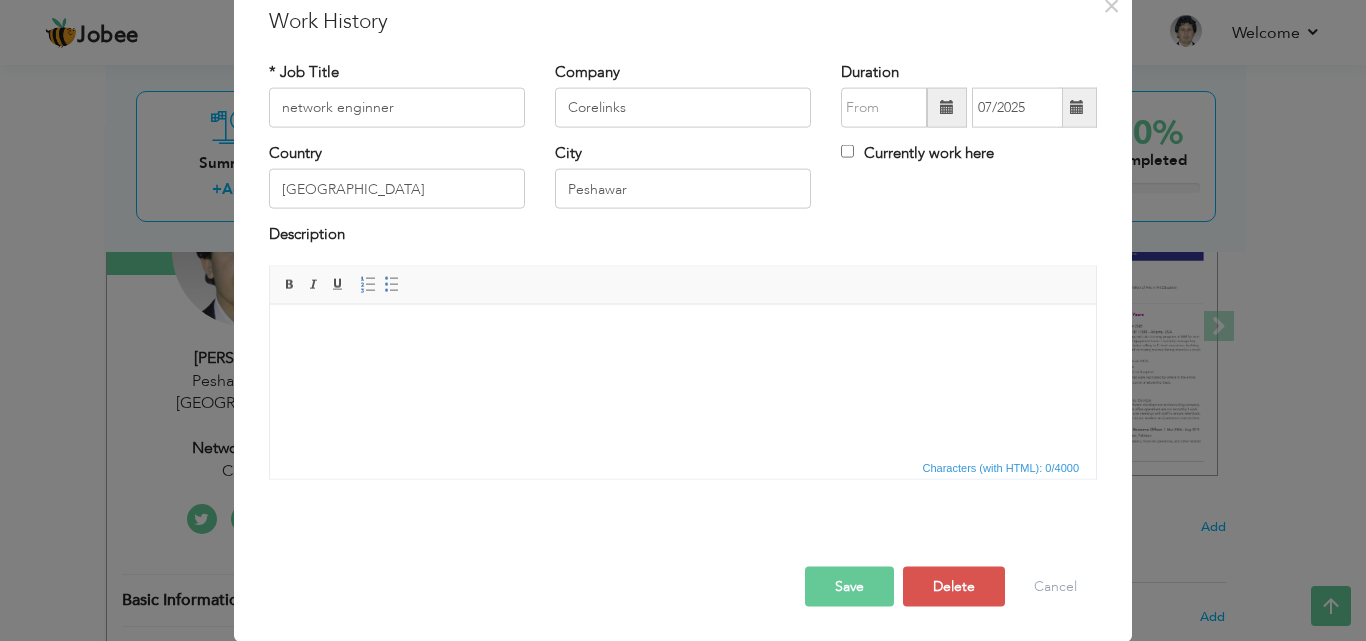 click on "Save" at bounding box center [849, 586] 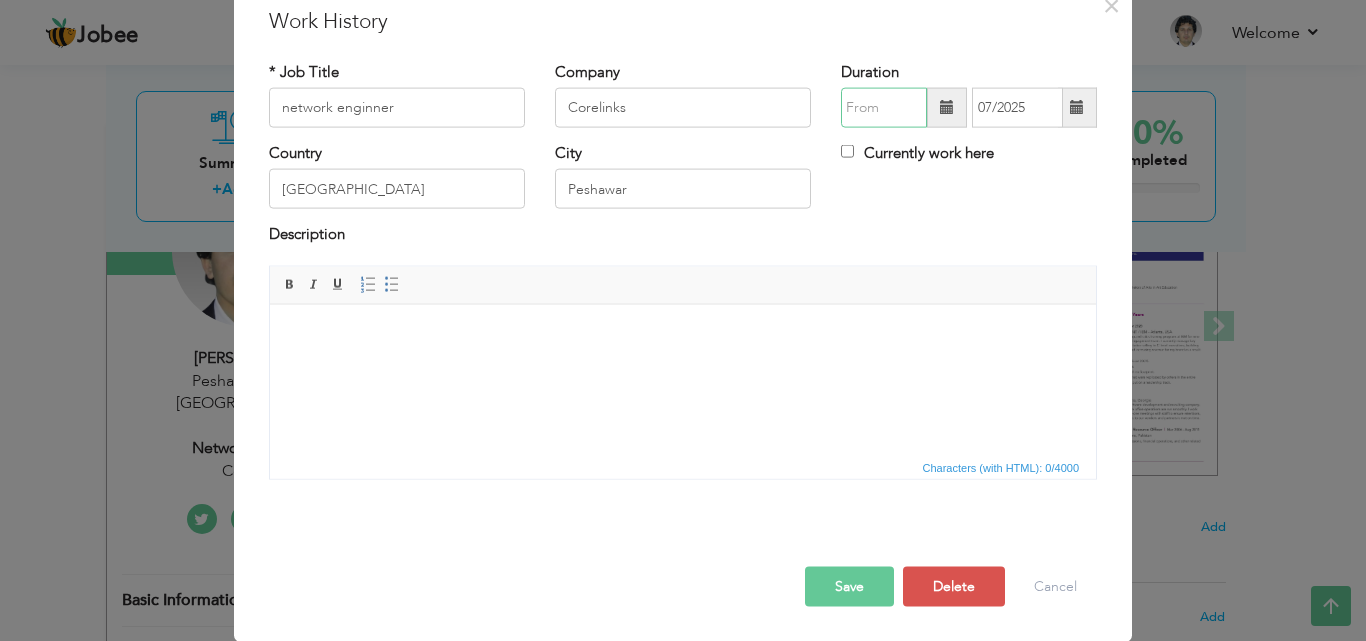 type on "07/2025" 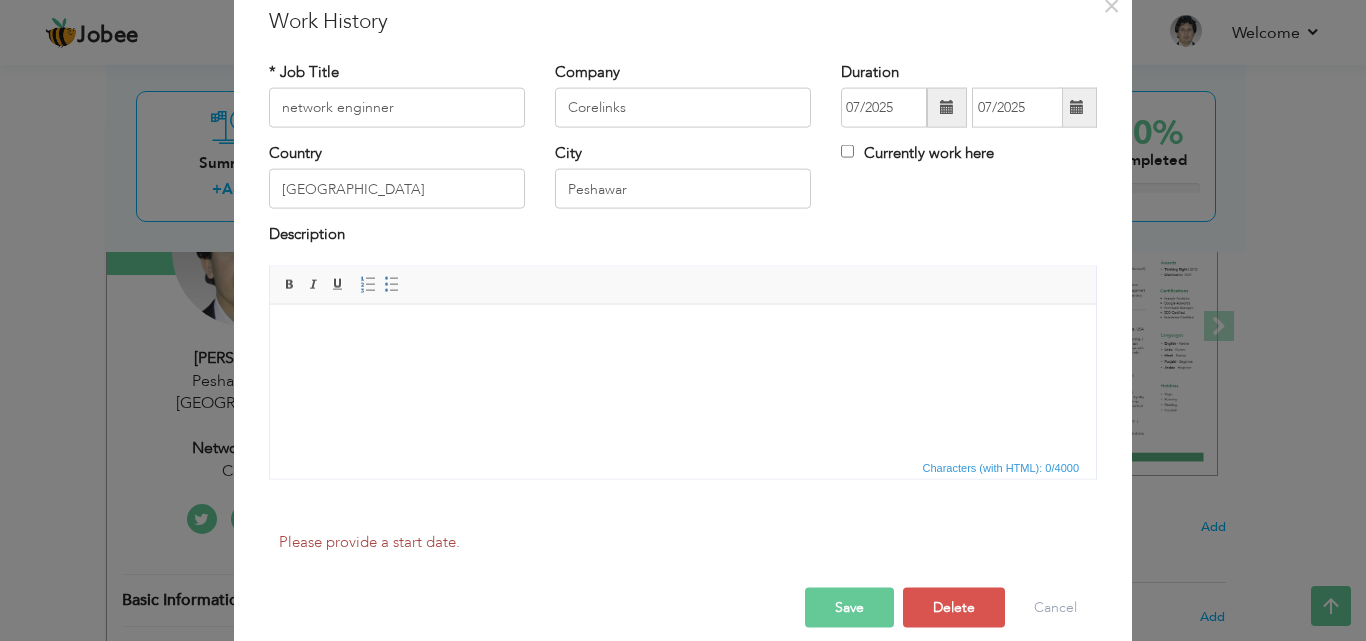 click on "Save" at bounding box center [849, 608] 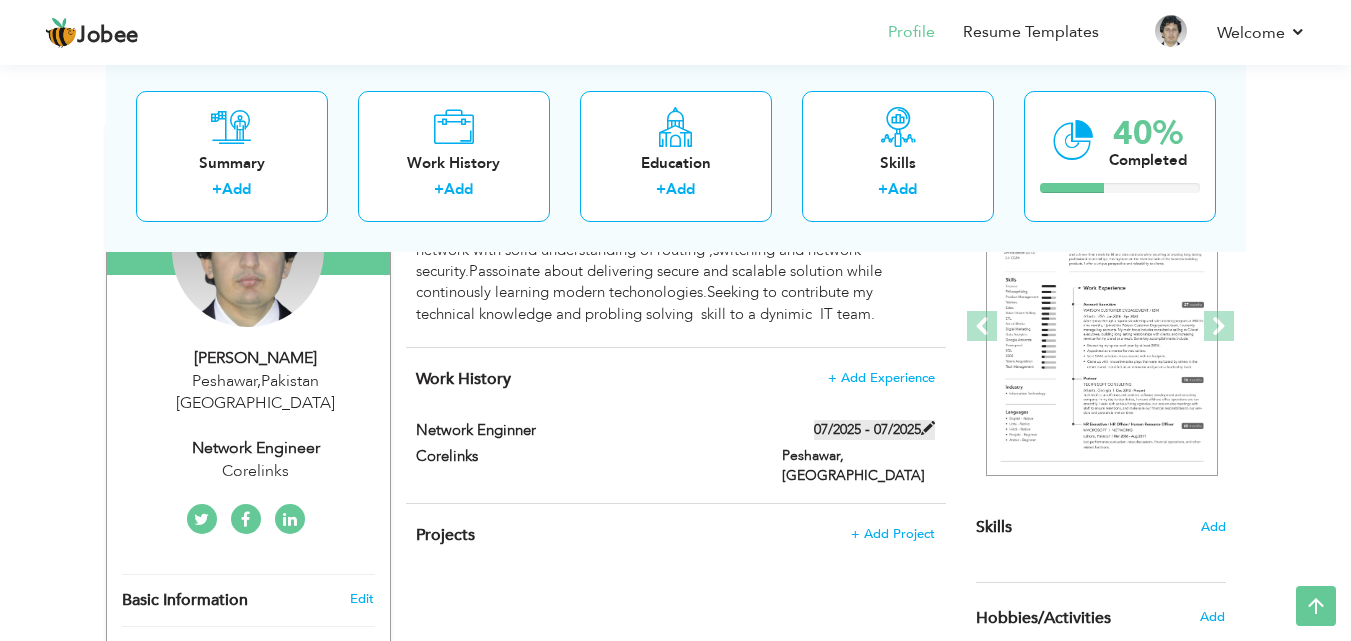 click on "07/2025 - 07/2025" at bounding box center (874, 430) 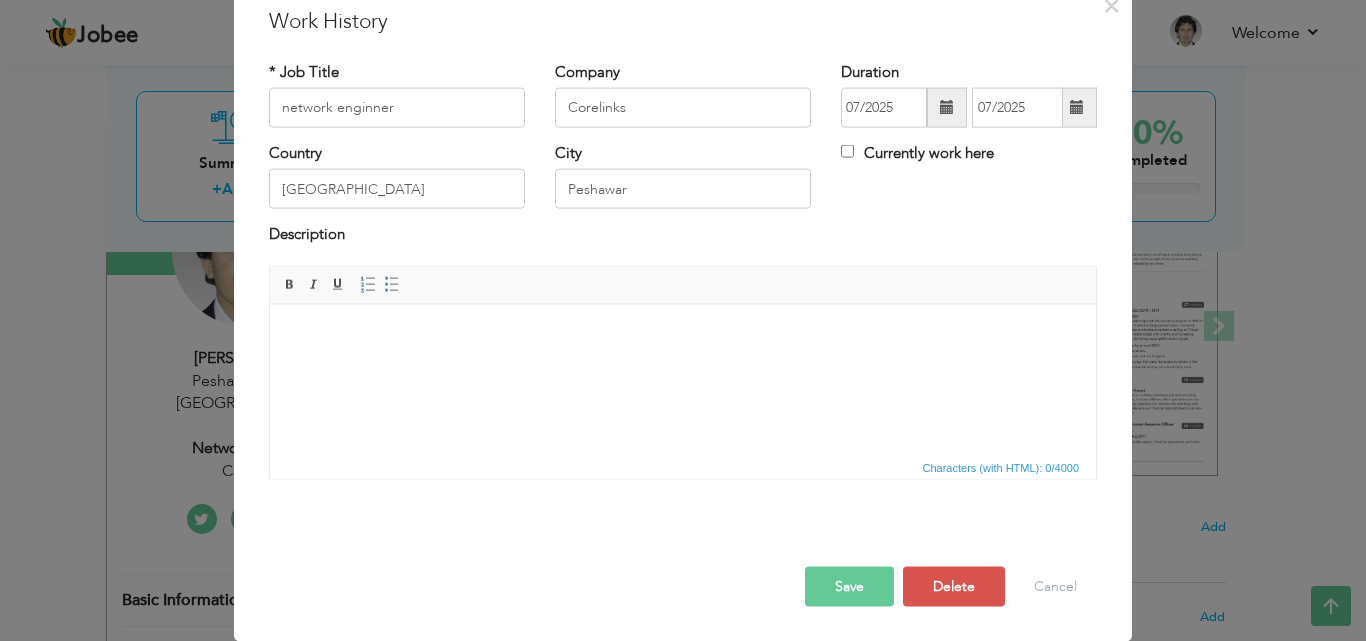 scroll, scrollTop: 0, scrollLeft: 0, axis: both 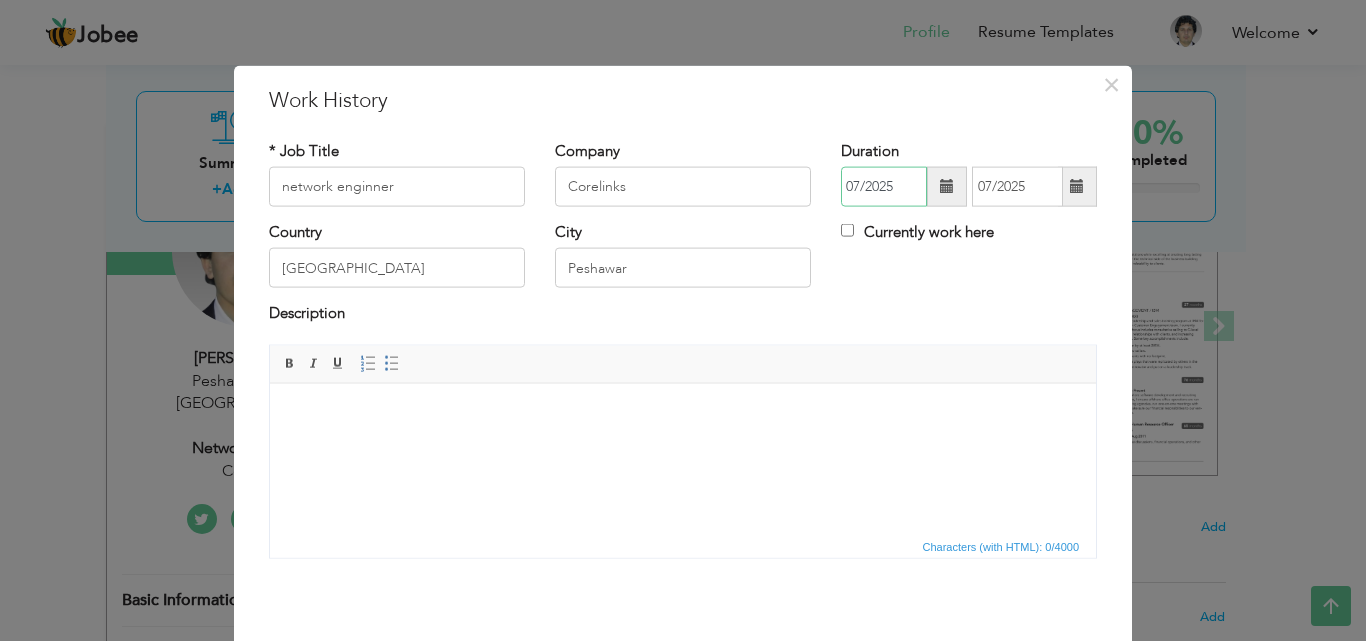 click on "07/2025" at bounding box center (884, 187) 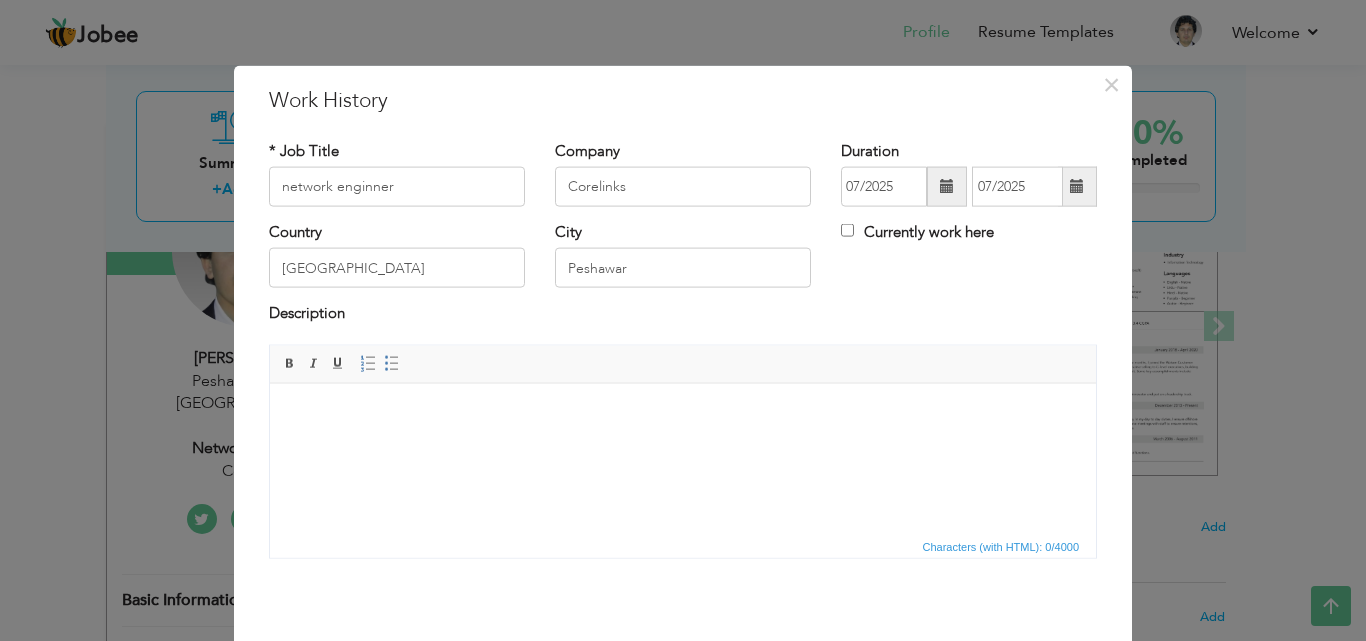 click at bounding box center [947, 186] 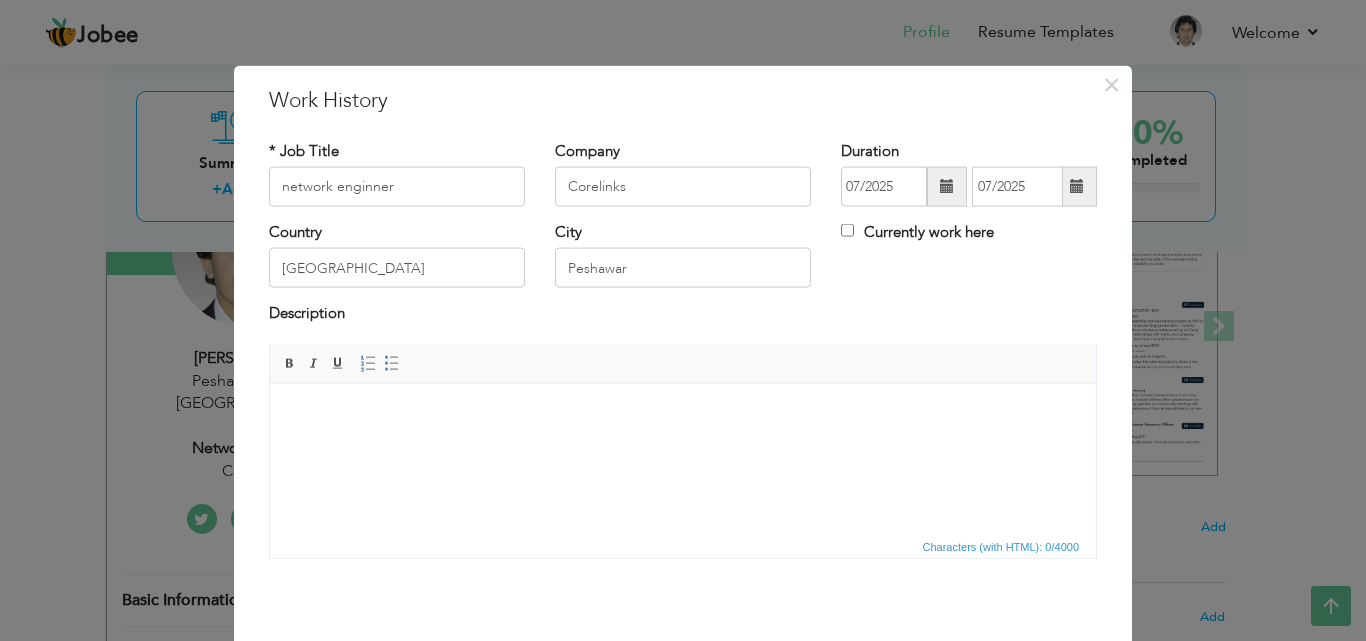 click at bounding box center [1077, 186] 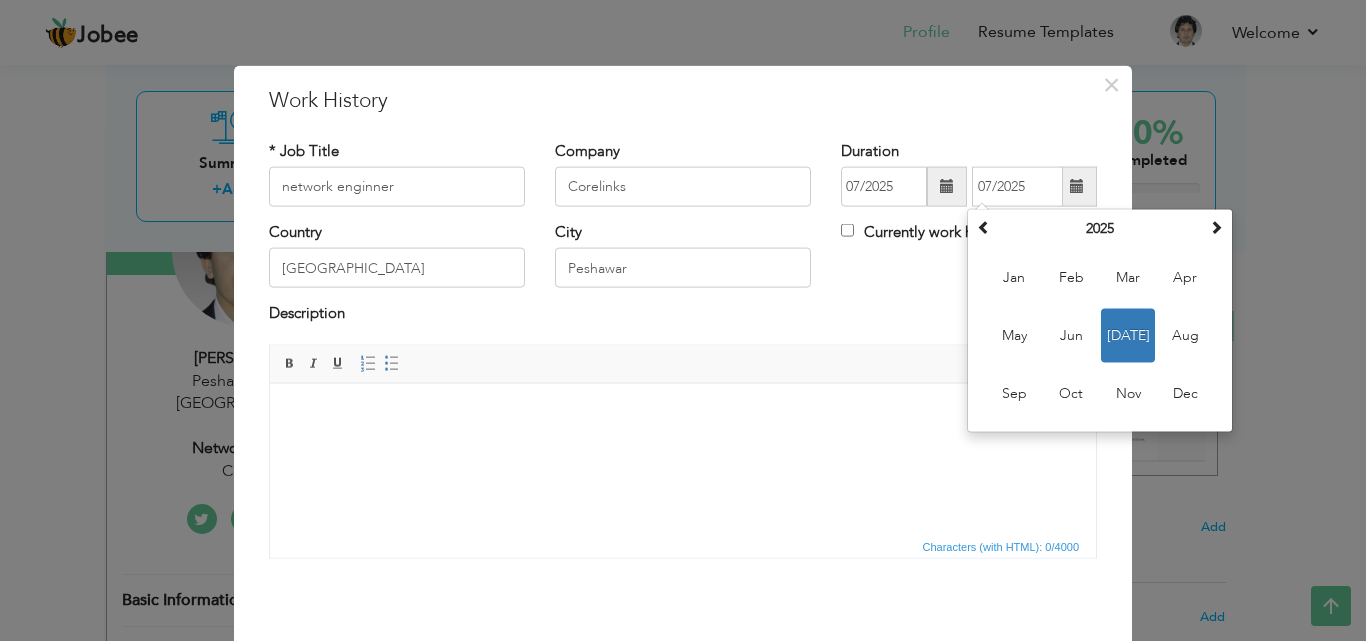 click at bounding box center (947, 187) 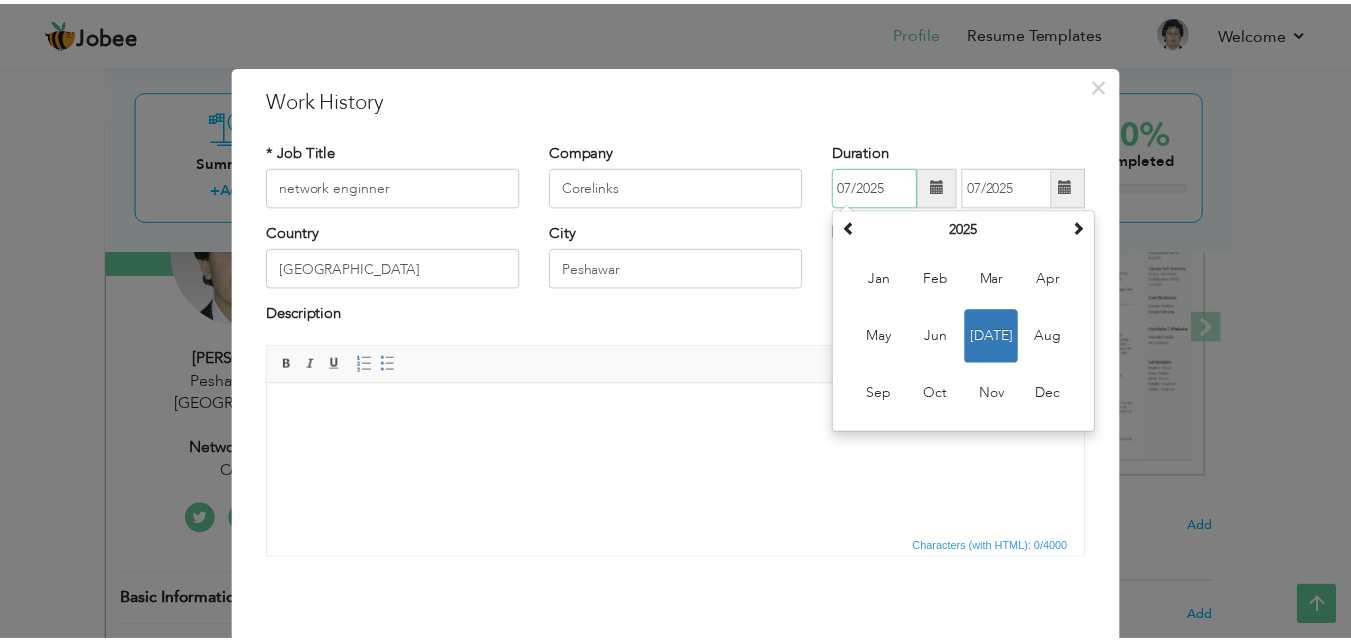 scroll, scrollTop: 79, scrollLeft: 0, axis: vertical 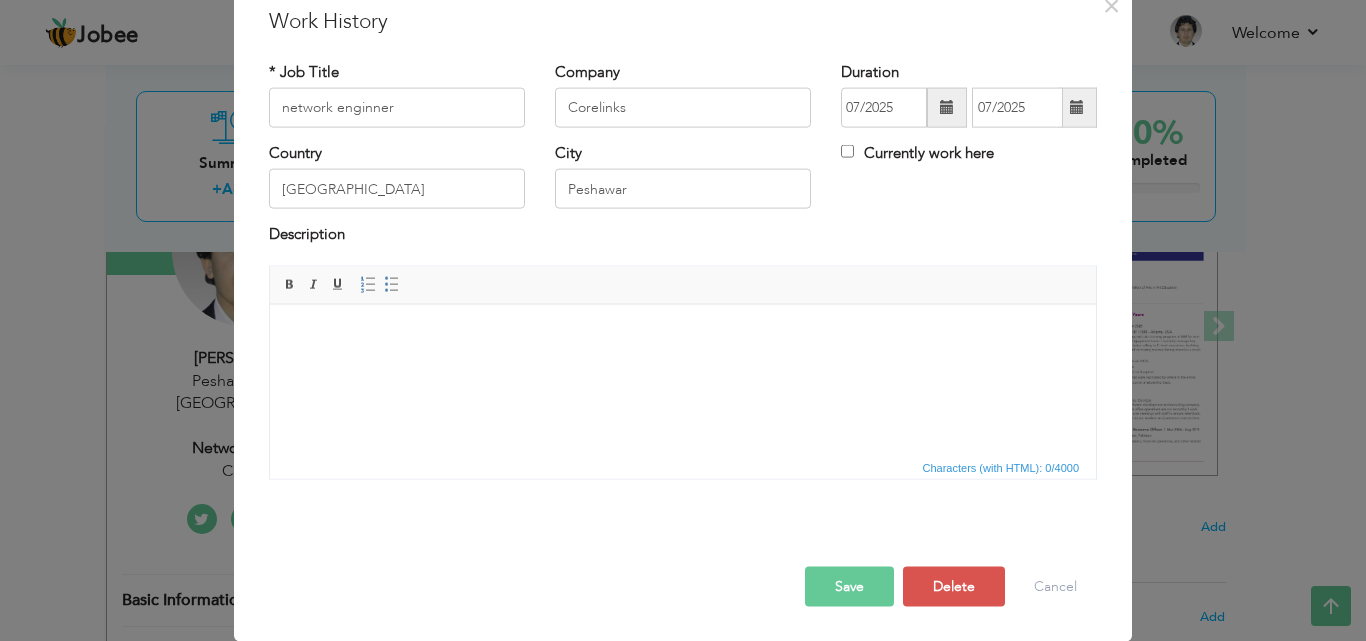click on "Save" at bounding box center [849, 586] 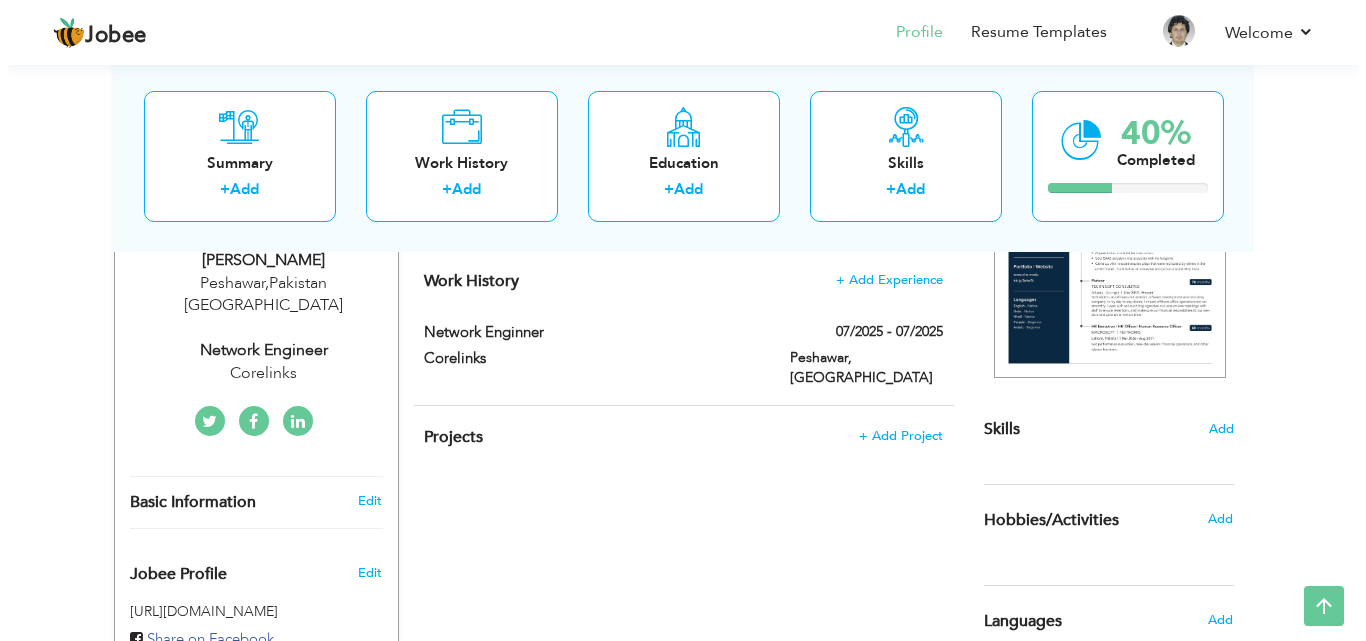 scroll, scrollTop: 367, scrollLeft: 0, axis: vertical 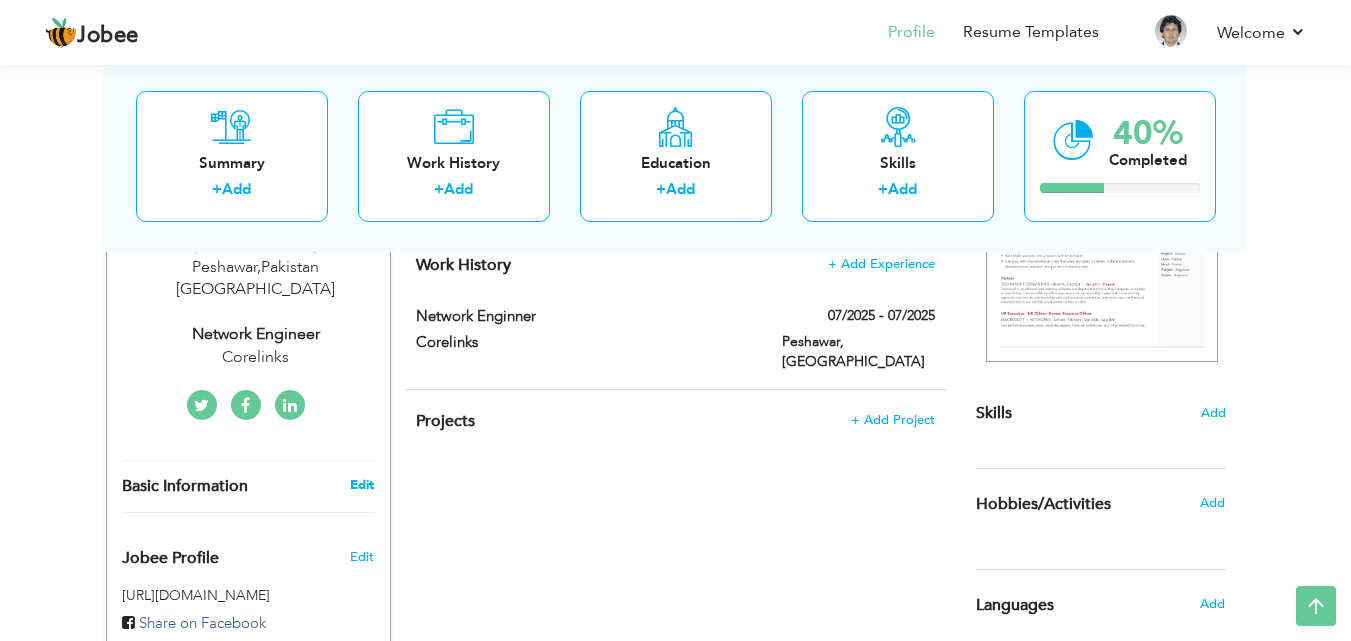 click on "Edit" at bounding box center [362, 485] 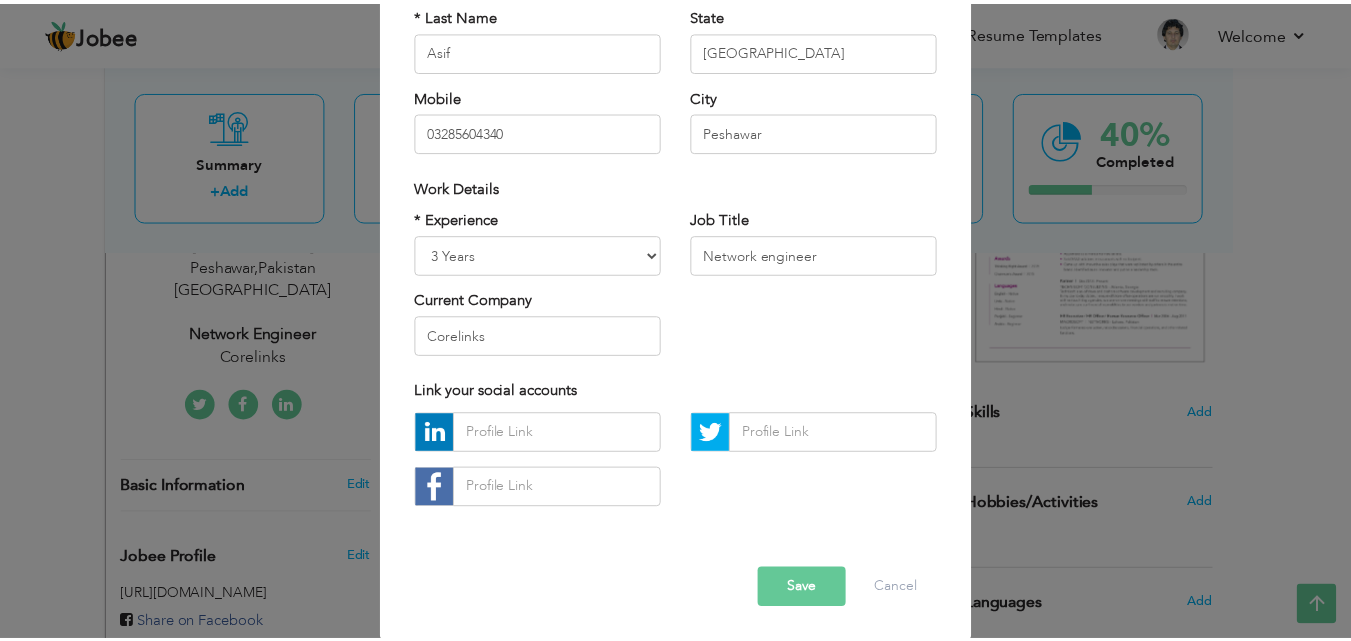 scroll, scrollTop: 261, scrollLeft: 0, axis: vertical 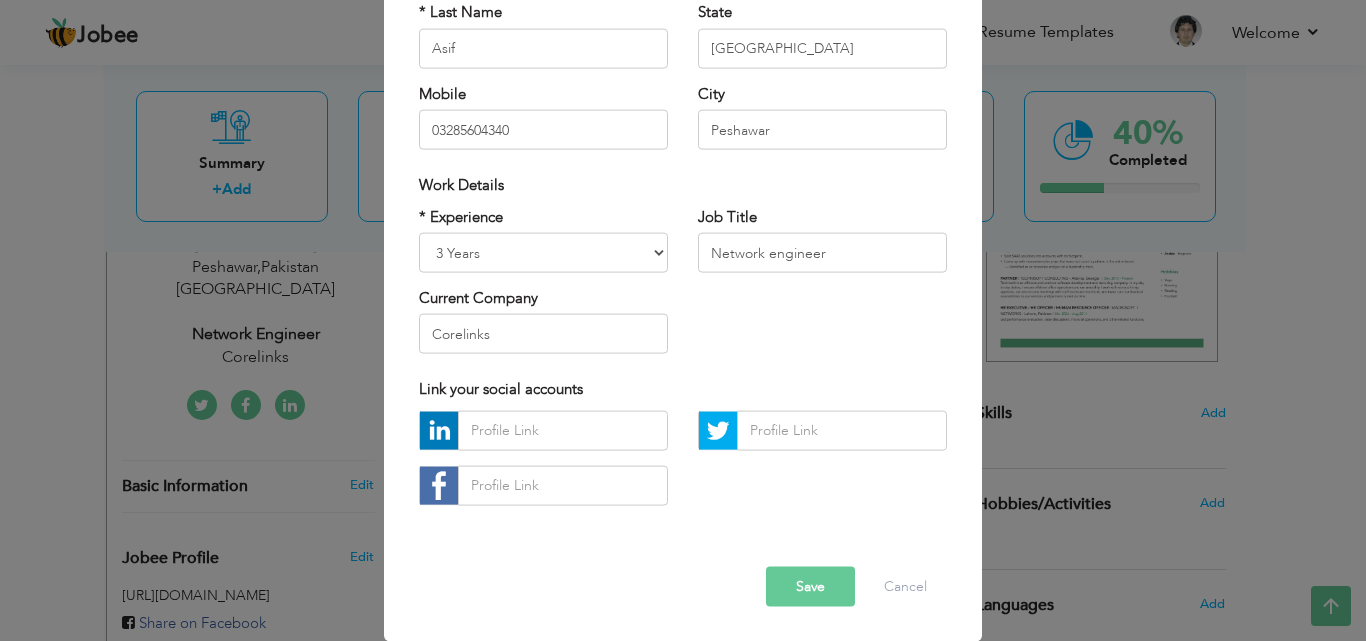 click on "Save" at bounding box center (810, 586) 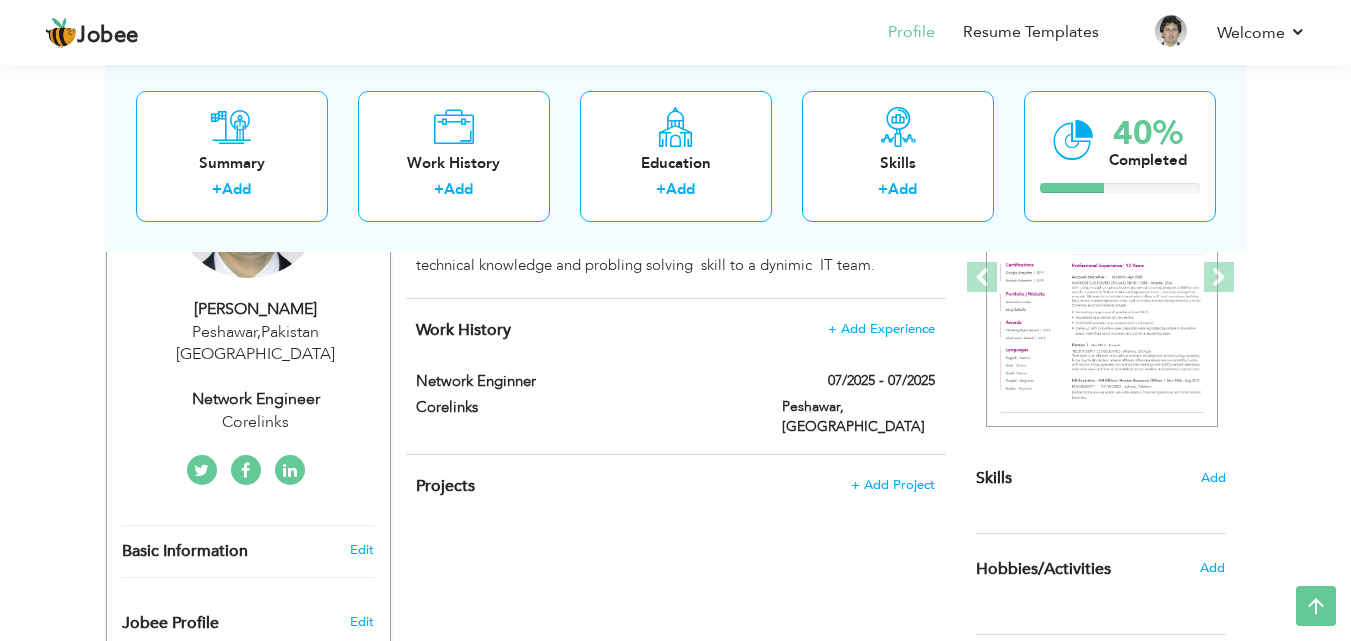 scroll, scrollTop: 287, scrollLeft: 0, axis: vertical 